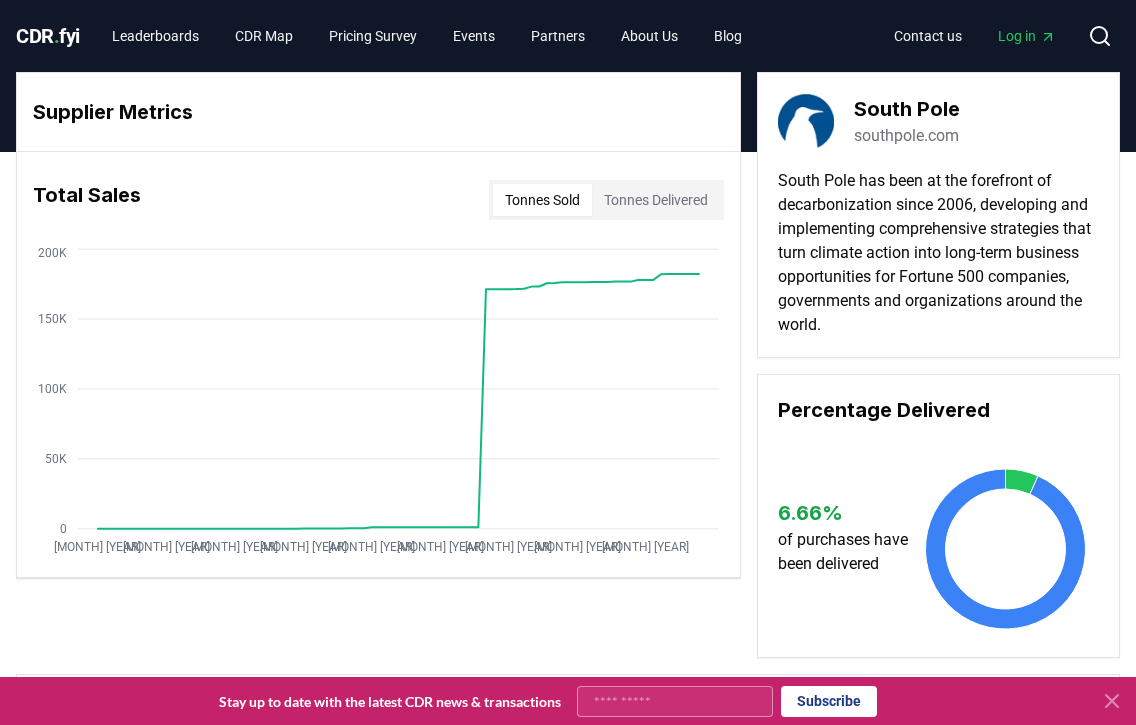 scroll, scrollTop: 600, scrollLeft: 0, axis: vertical 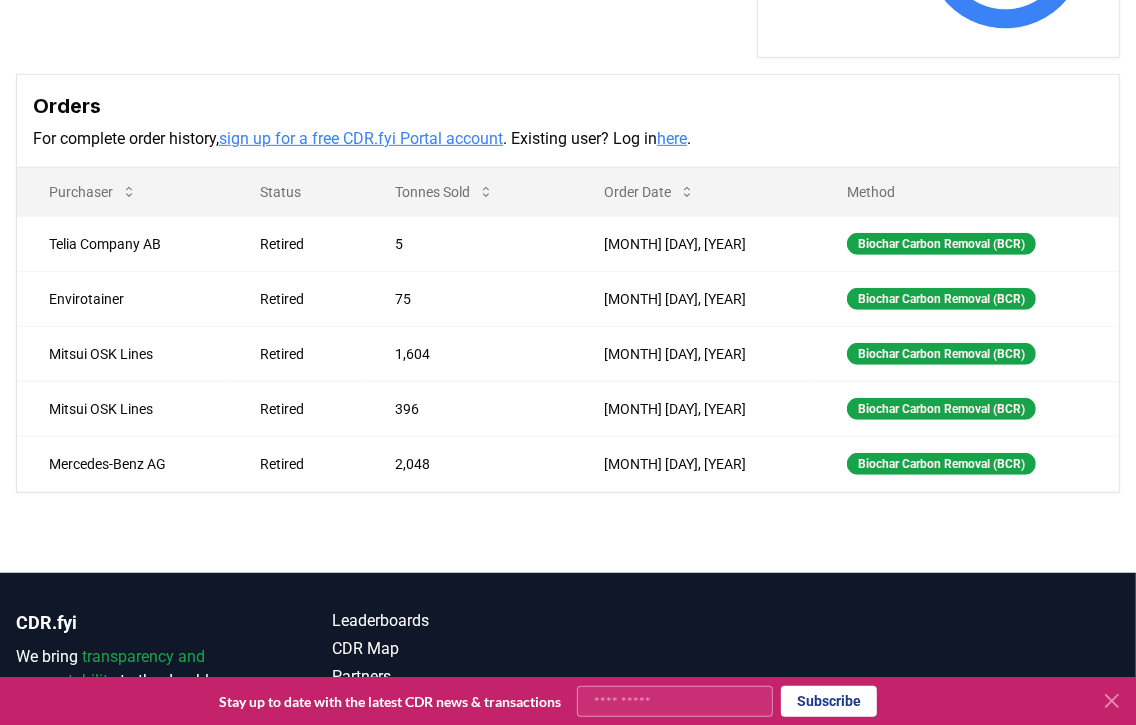 click on "Supplier Metrics Total Sales Tonnes Sold Tonnes Delivered Jan 2019 Oct 2019 Jul 2020 Apr 2021 Jan 2022 Oct 2022 Jul 2023 Apr 2024 Jan 2025 0 50K 100K 150K 200K South Pole southpole.com South Pole has been at the forefront of decarbonization since 2006, developing and implementing comprehensive strategies that turn climate action into long-term business opportunities for Fortune 500 companies, governments and organizations around the world.  Percentage Delivered 6.66 % of purchases have been delivered Orders For complete order history,  sign up for a free CDR.fyi Portal account . Existing user? Log in  here . Purchaser Status Tonnes Sold Order Date Method Telia Company AB Retired 5 Apr 10, 2025 Biochar Carbon Removal (BCR) Envirotainer Retired 75 Apr 02, 2025 Biochar Carbon Removal (BCR) Mitsui OSK Lines Retired 1,604 Mar 27, 2025 Biochar Carbon Removal (BCR) Mitsui OSK Lines Retired 396 Mar 27, 2025 Biochar Carbon Removal (BCR) Mercedes-Benz AG Retired 2,048 Mar 06, 2025 Biochar Carbon Removal (BCR)" at bounding box center [568, -18] 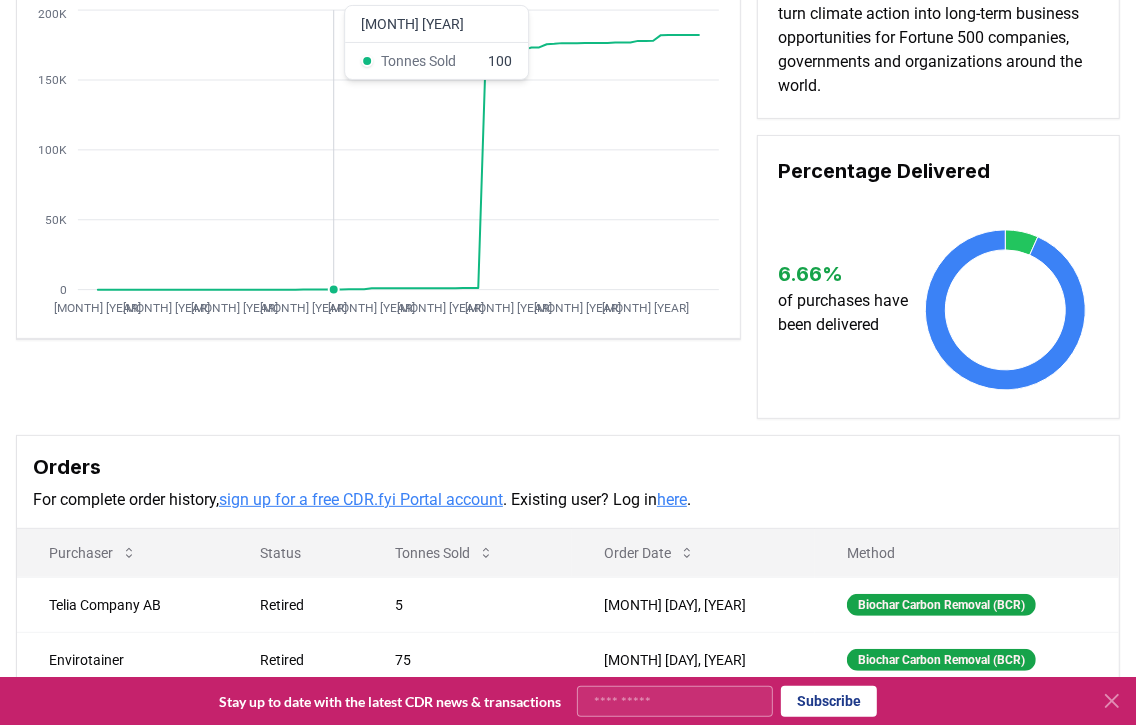 scroll, scrollTop: 0, scrollLeft: 0, axis: both 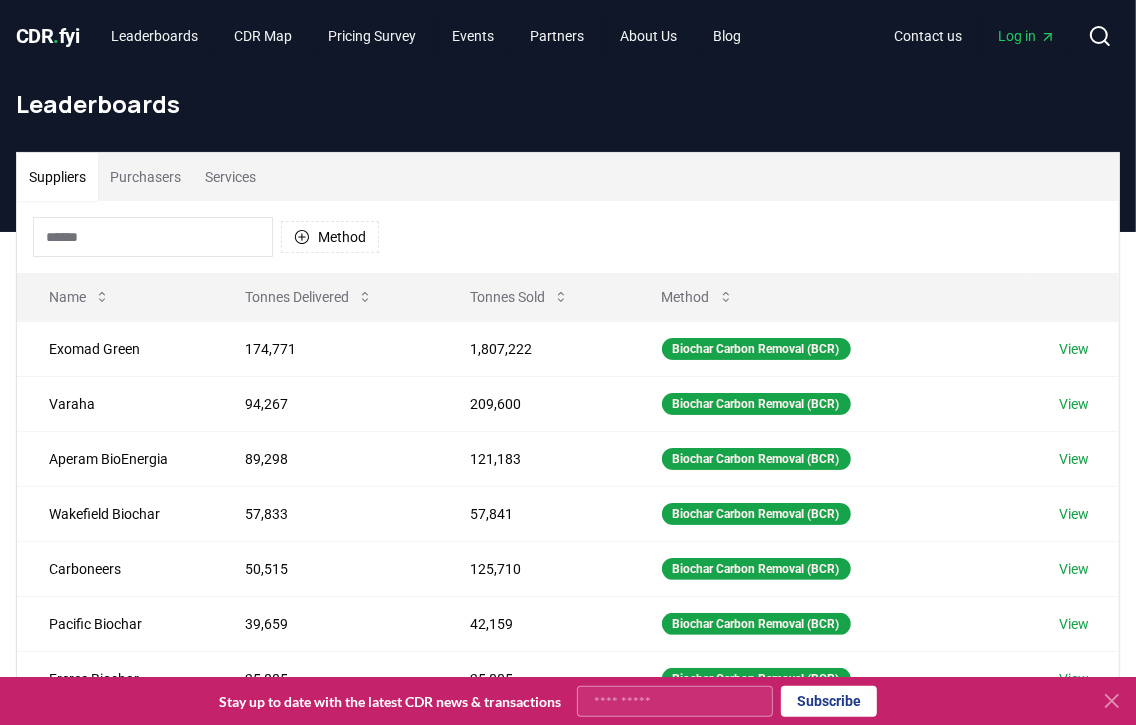 click on "Method" at bounding box center [568, 237] 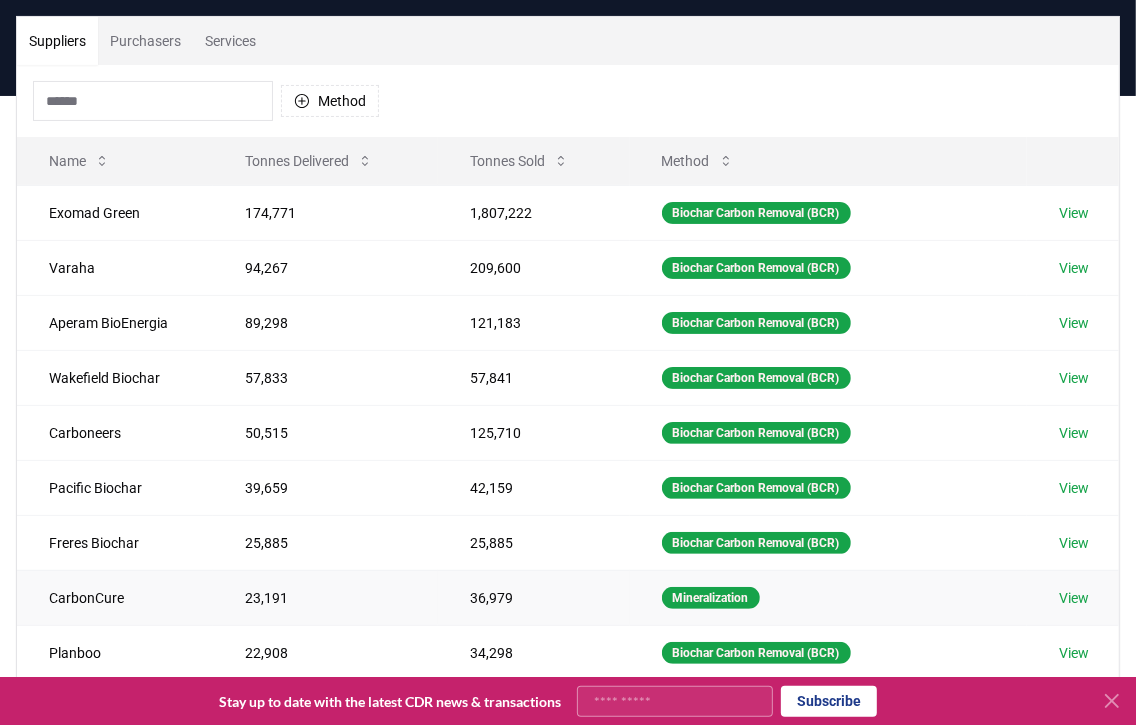 scroll, scrollTop: 499, scrollLeft: 0, axis: vertical 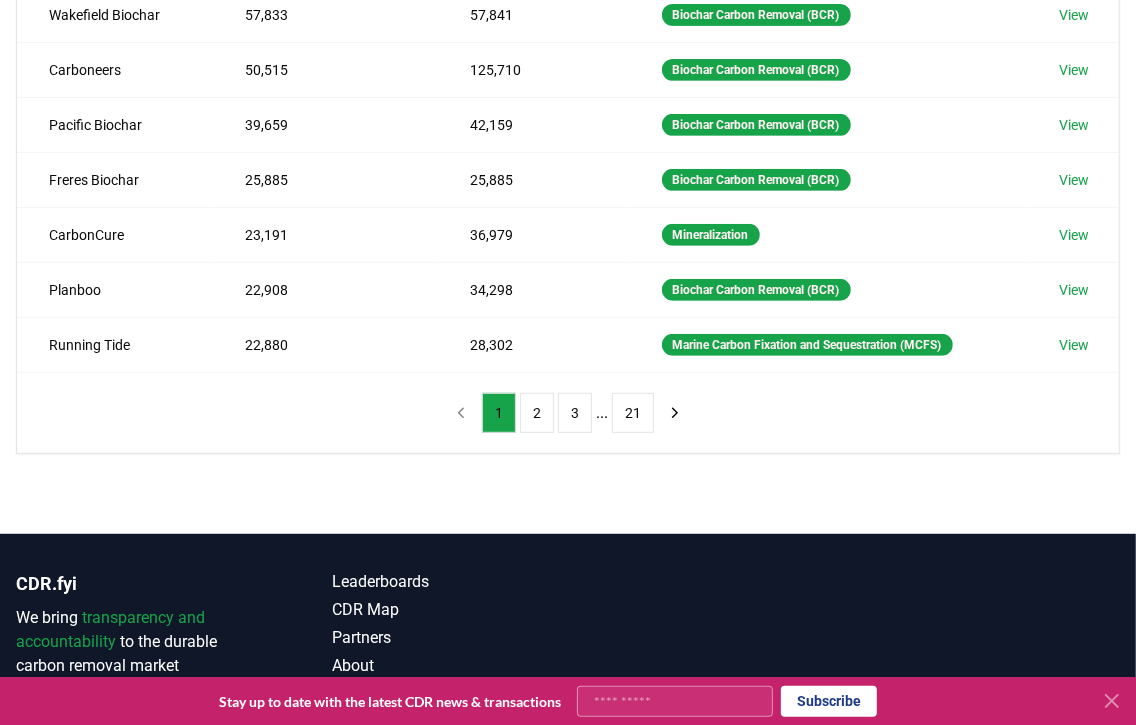 click 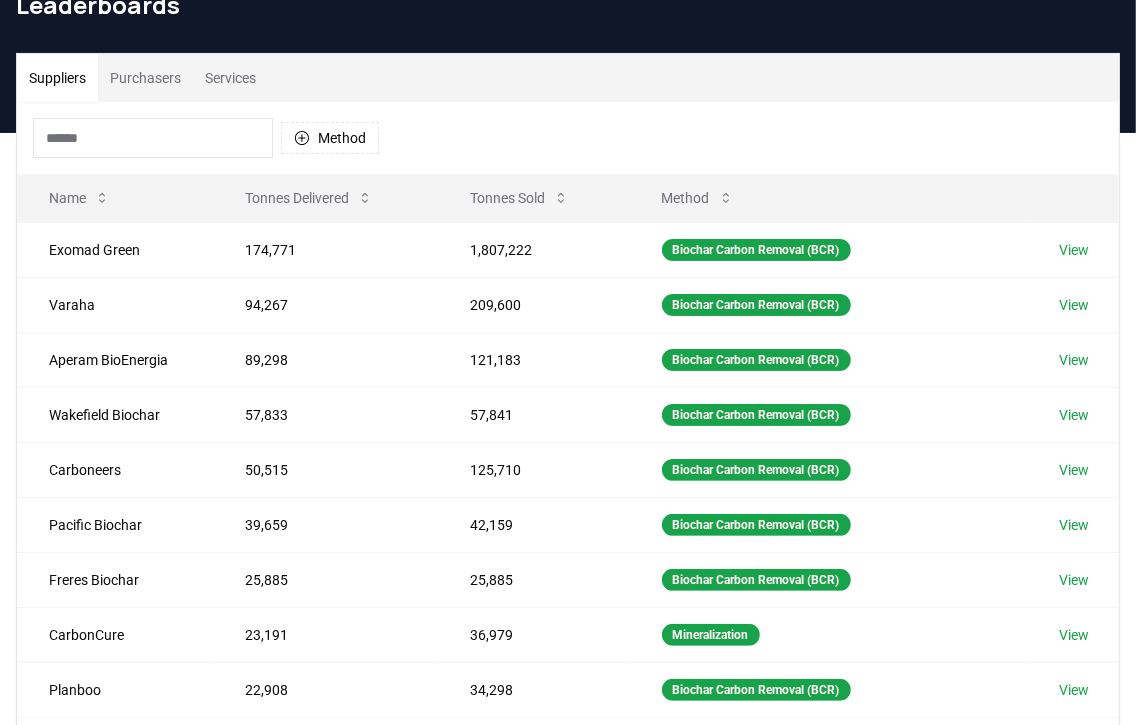 scroll, scrollTop: 0, scrollLeft: 0, axis: both 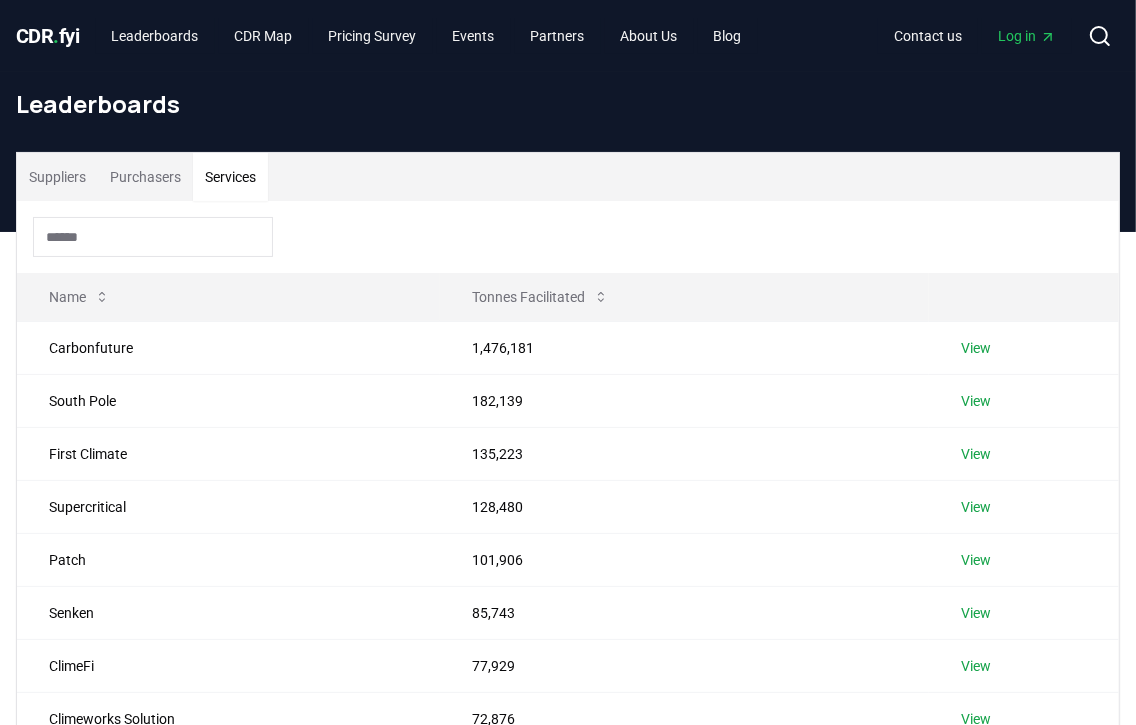click on "Services" at bounding box center (230, 177) 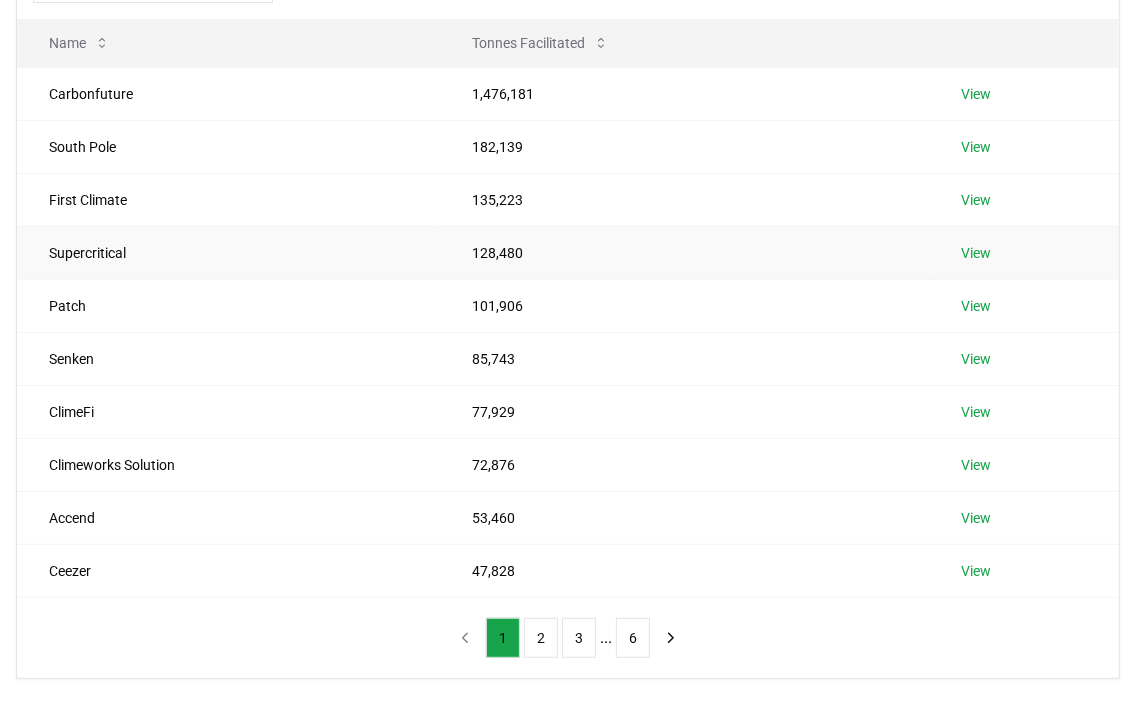 scroll, scrollTop: 300, scrollLeft: 0, axis: vertical 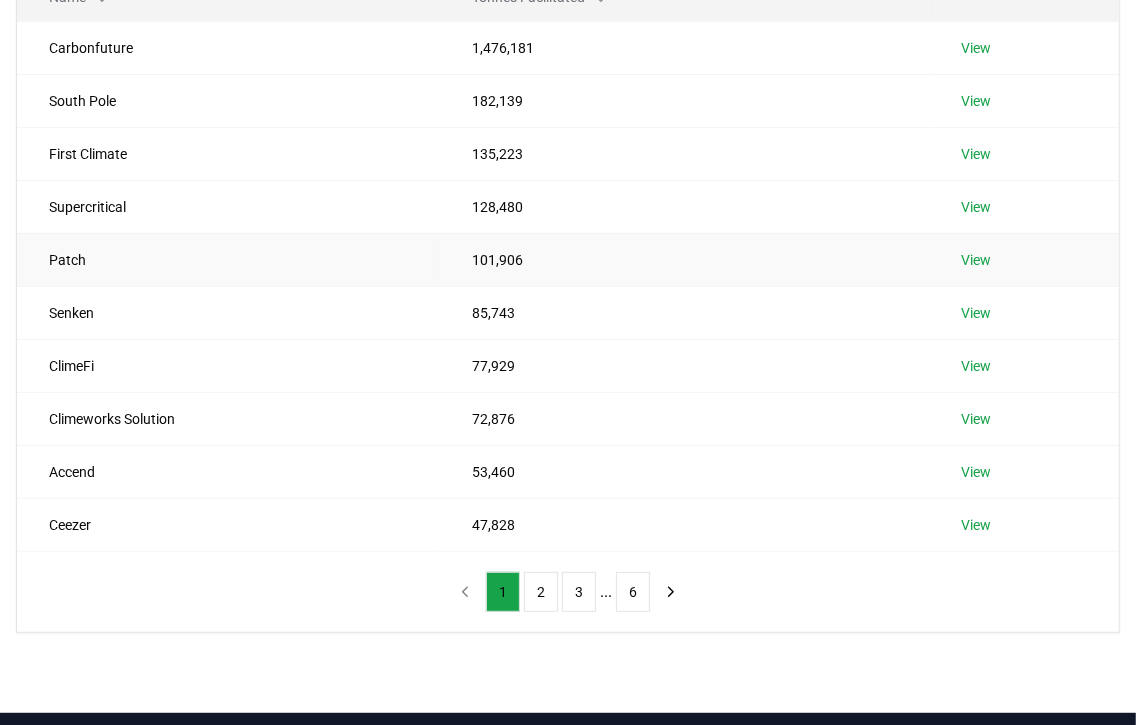 click on "View" at bounding box center (976, 260) 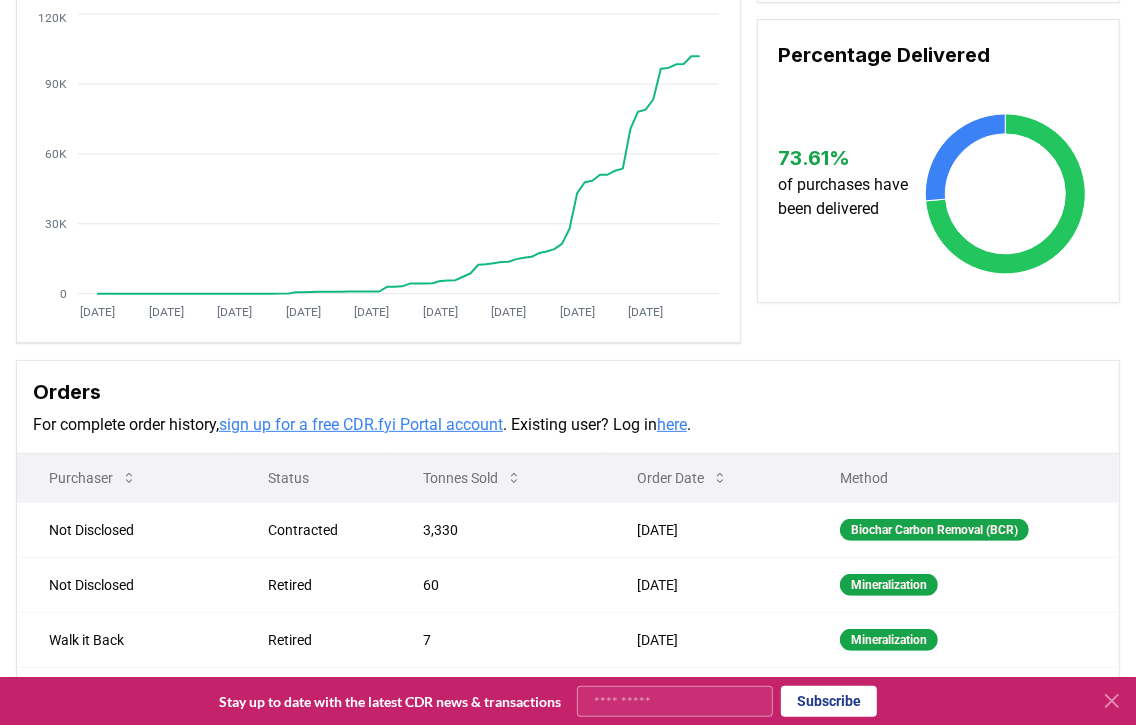 scroll, scrollTop: 499, scrollLeft: 0, axis: vertical 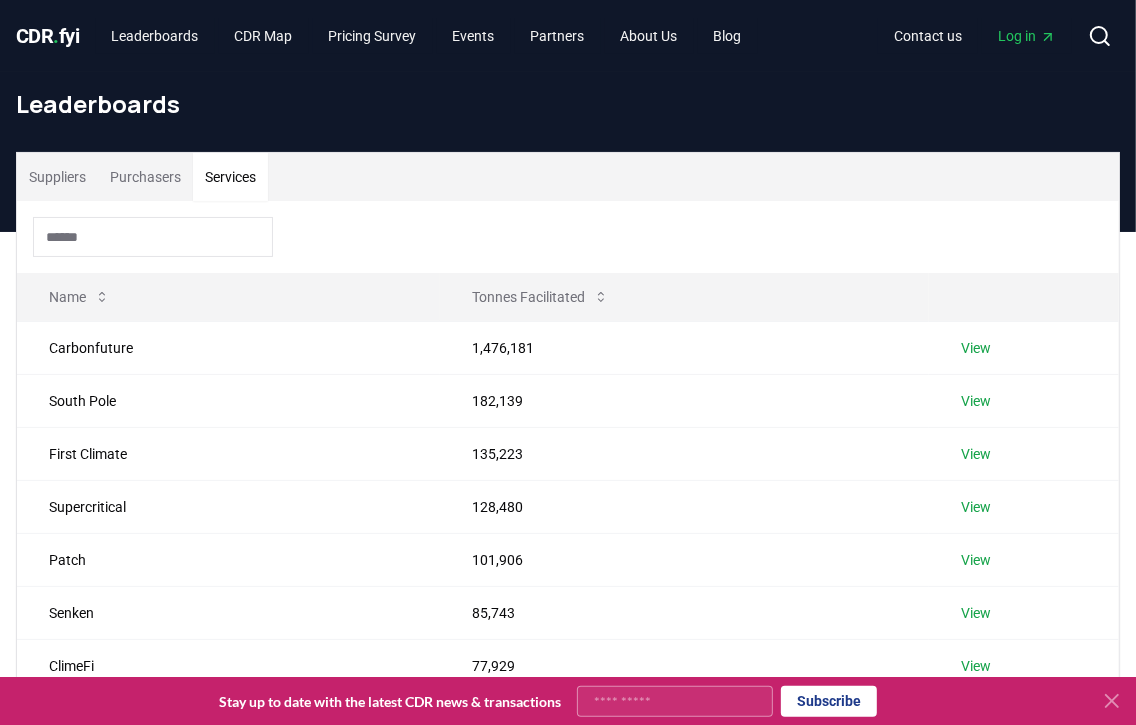 click on "Services" at bounding box center (230, 177) 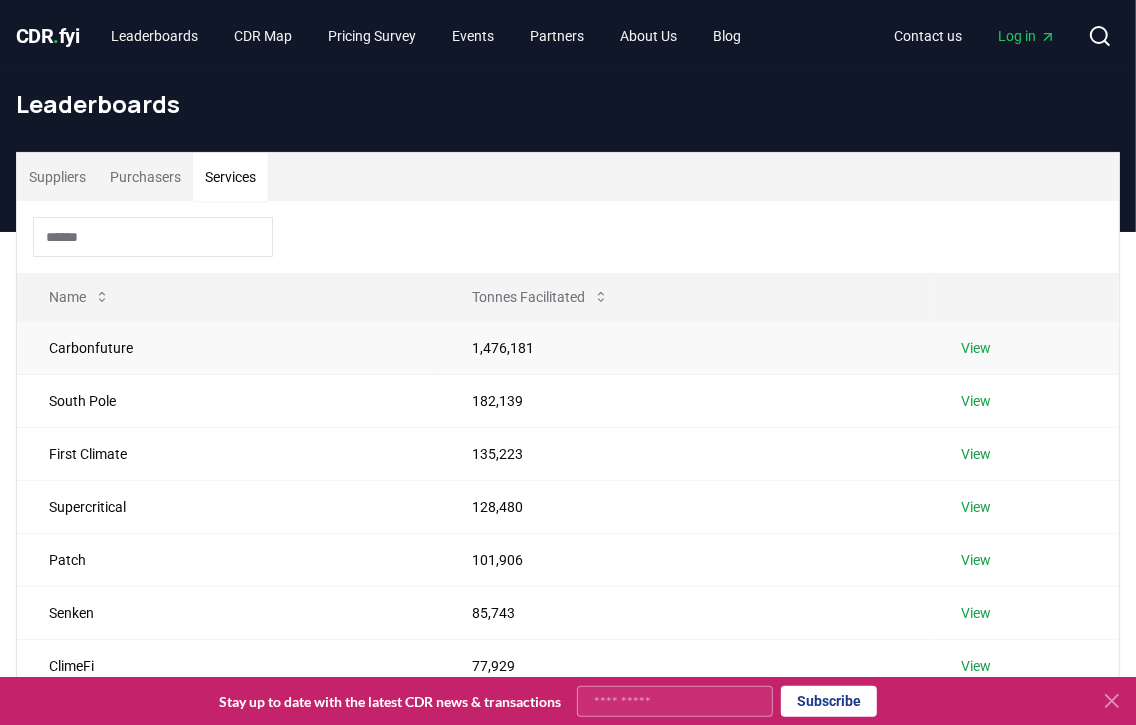 click on "View" at bounding box center (976, 348) 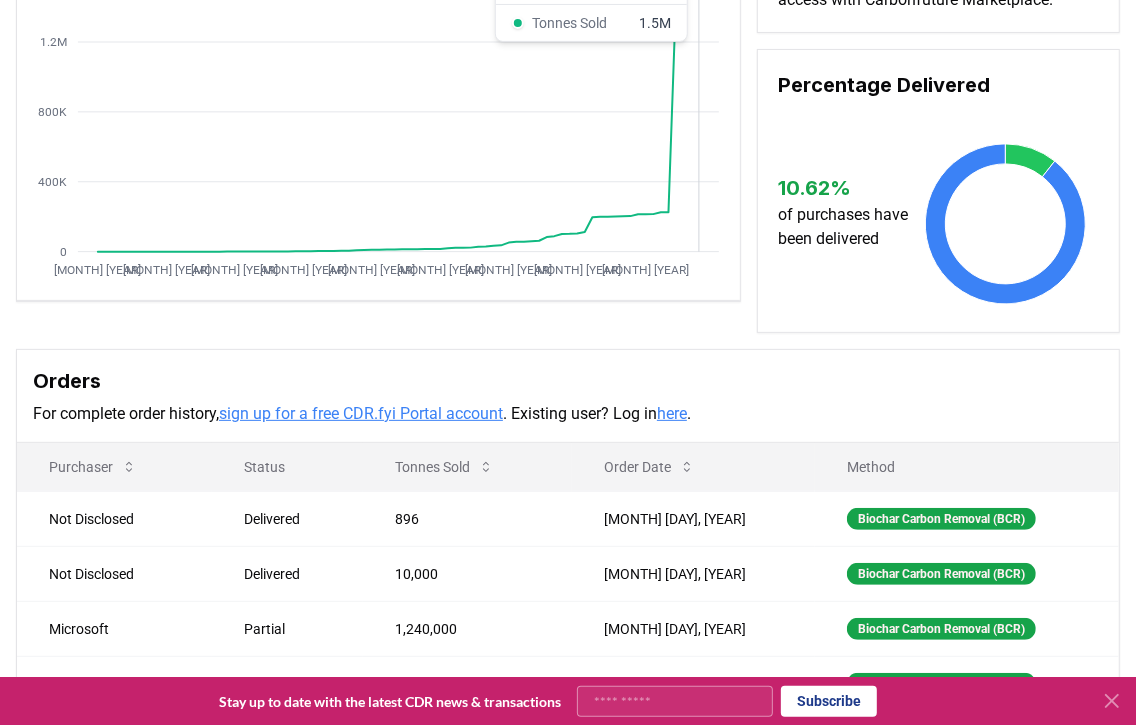 scroll, scrollTop: 0, scrollLeft: 0, axis: both 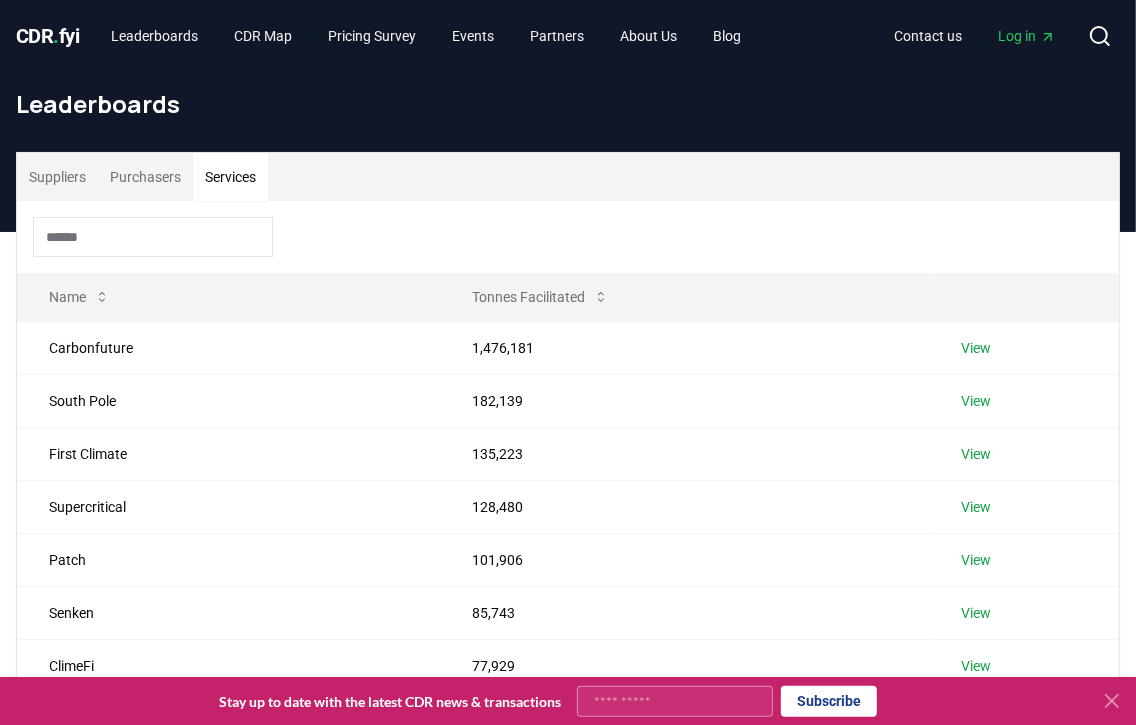click on "Services" at bounding box center (230, 177) 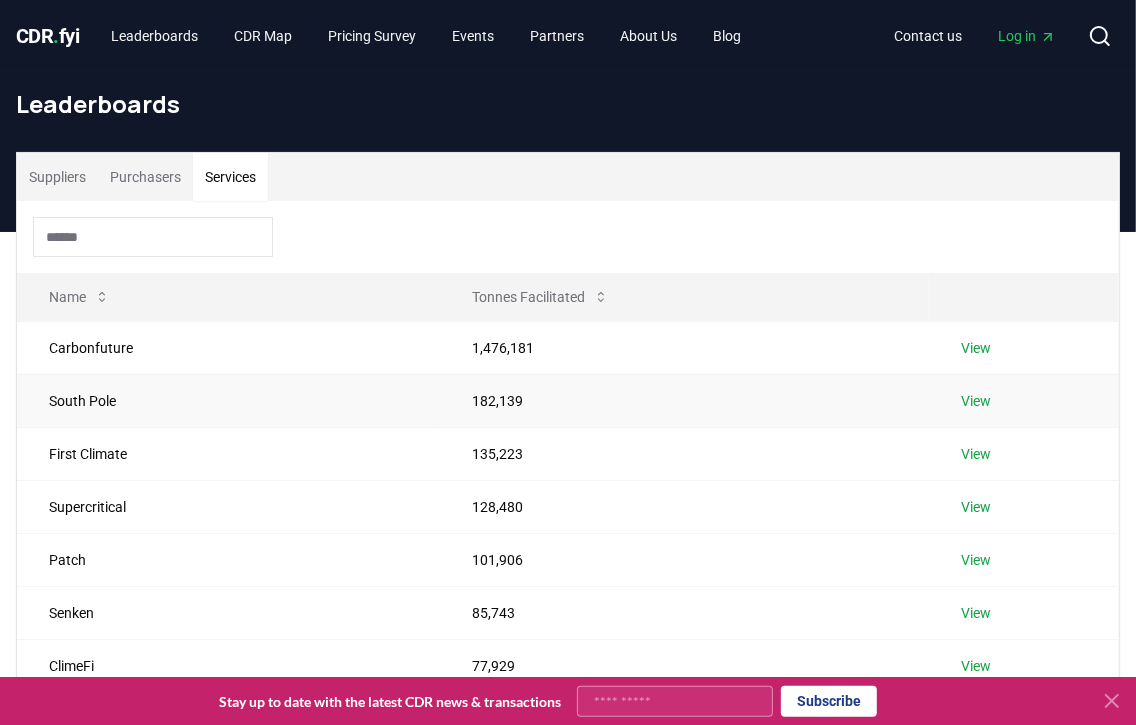 click on "View" at bounding box center [976, 401] 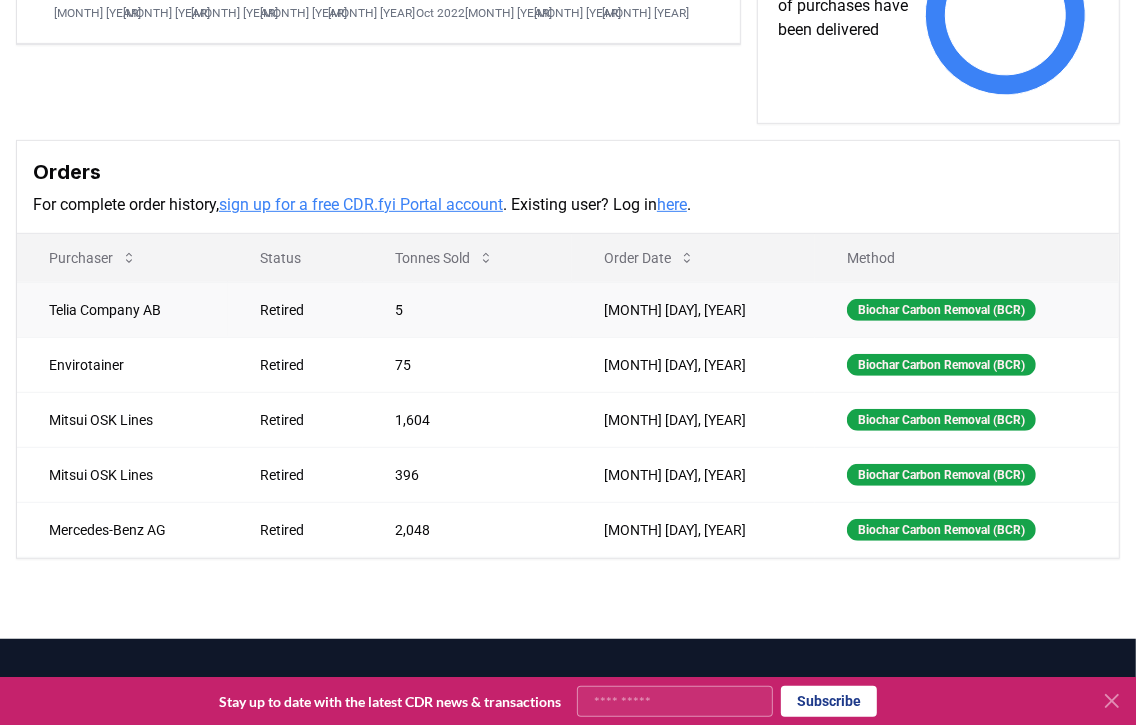 scroll, scrollTop: 700, scrollLeft: 0, axis: vertical 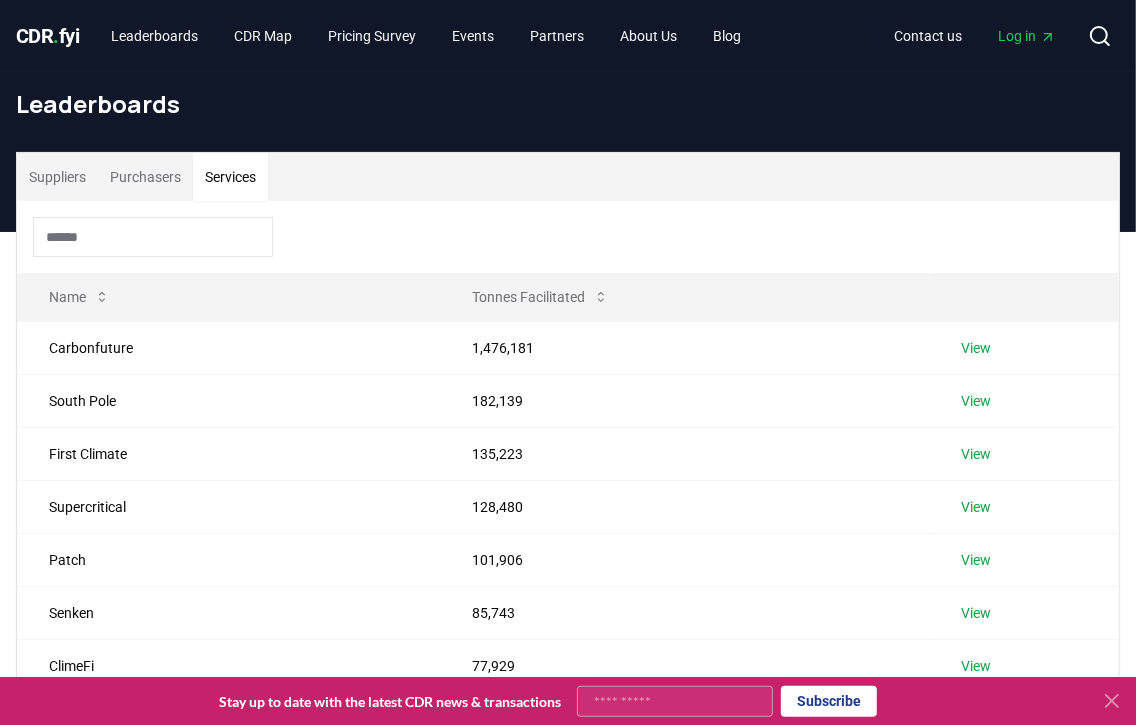 click on "Services" at bounding box center (230, 177) 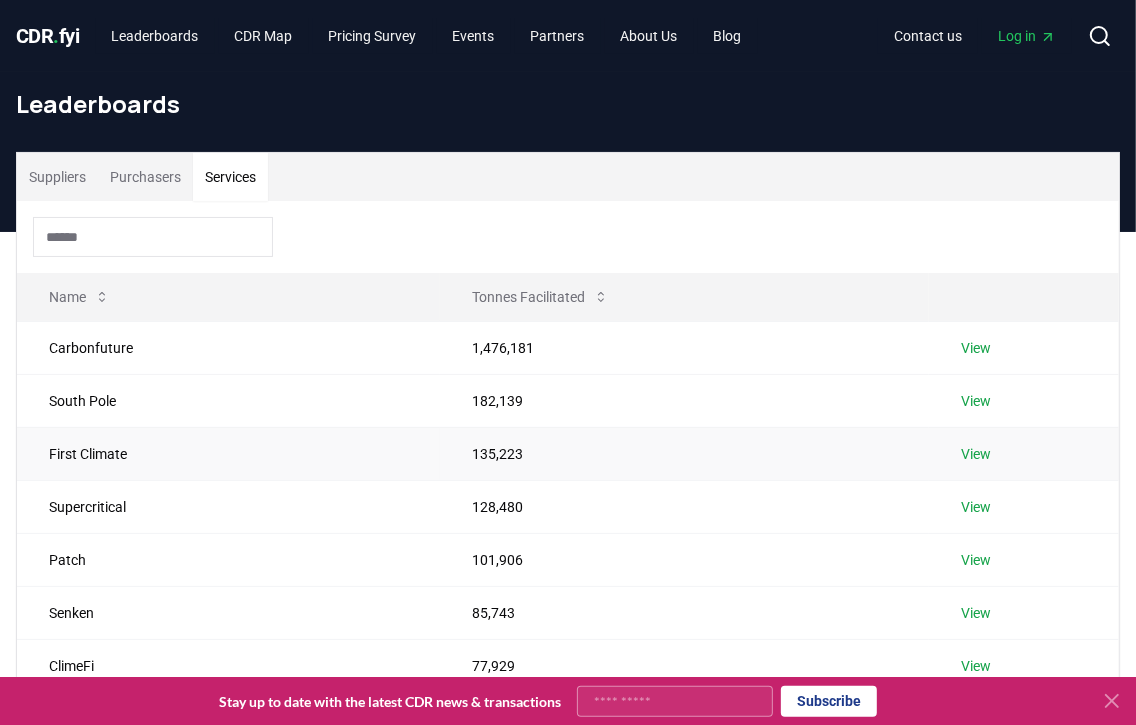 click on "View" at bounding box center [976, 454] 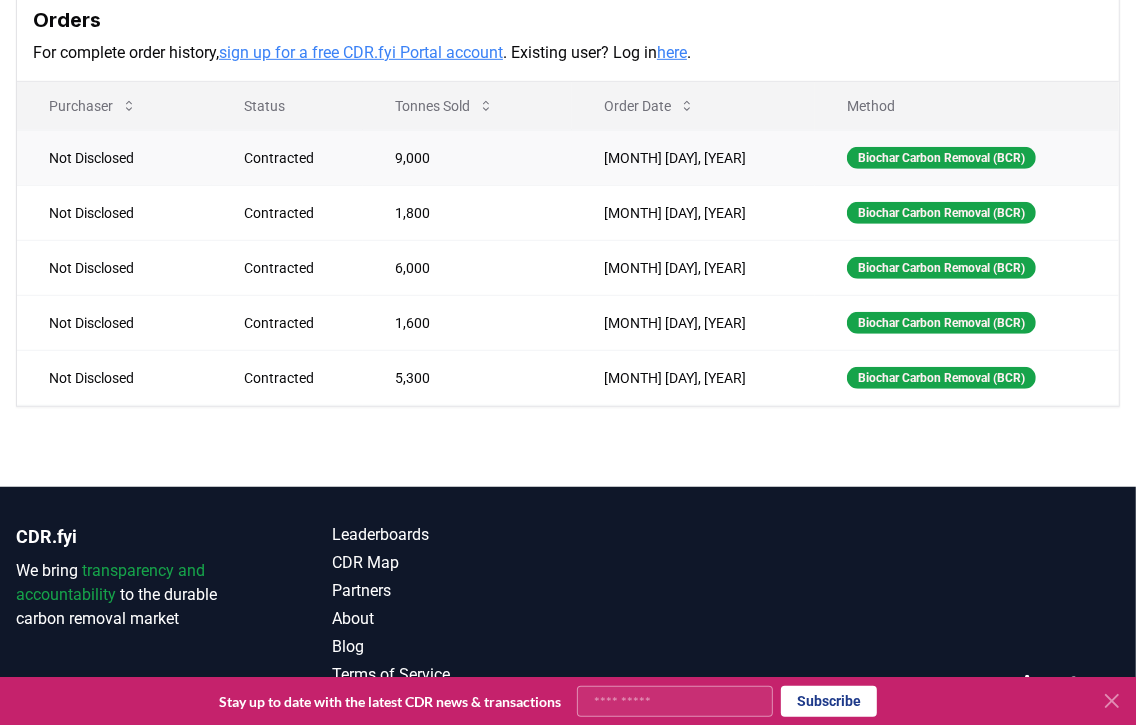 scroll, scrollTop: 755, scrollLeft: 0, axis: vertical 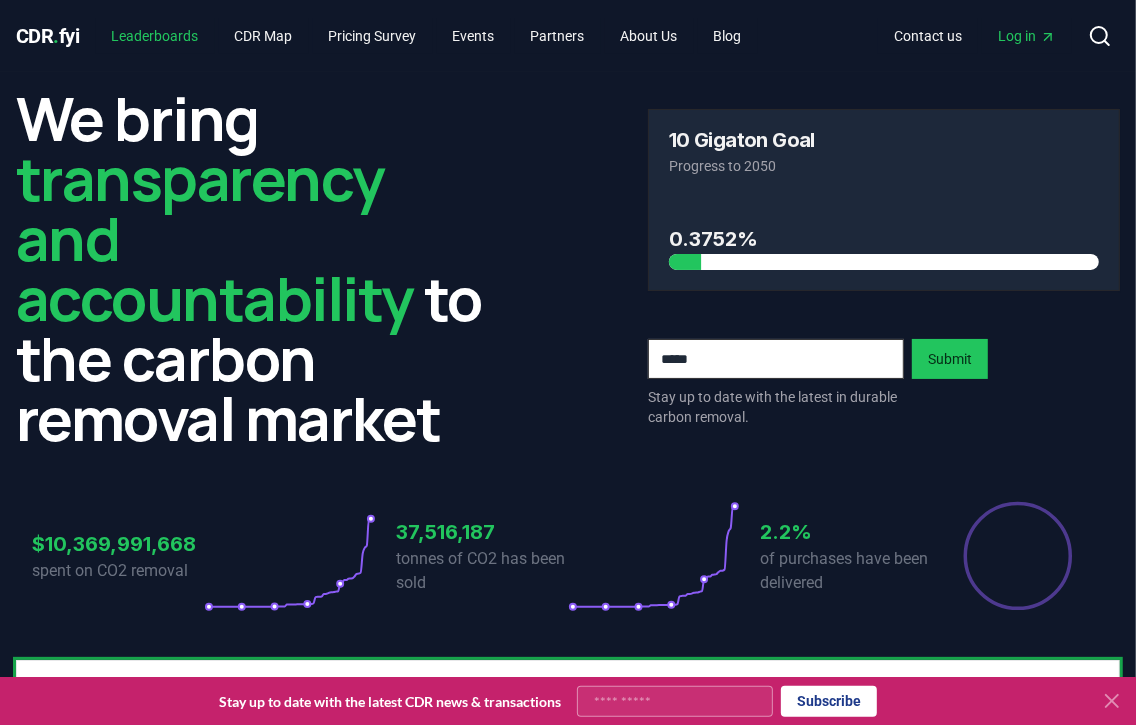 click on "Leaderboards" at bounding box center [155, 36] 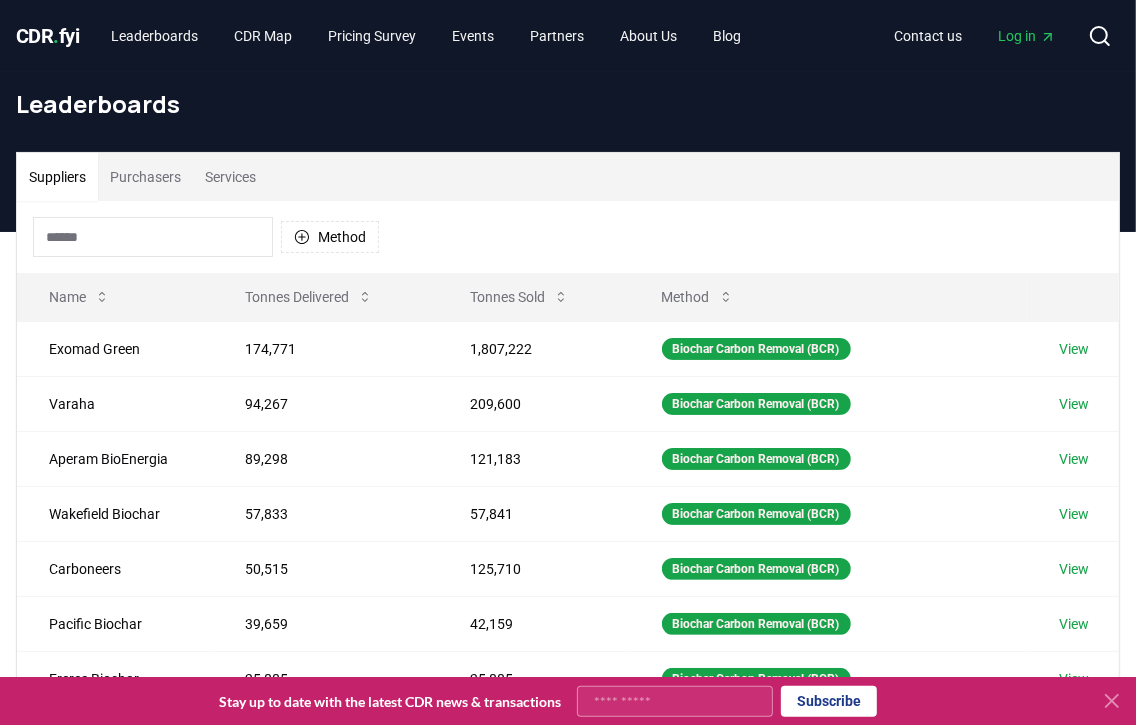 click on "Services" at bounding box center (230, 177) 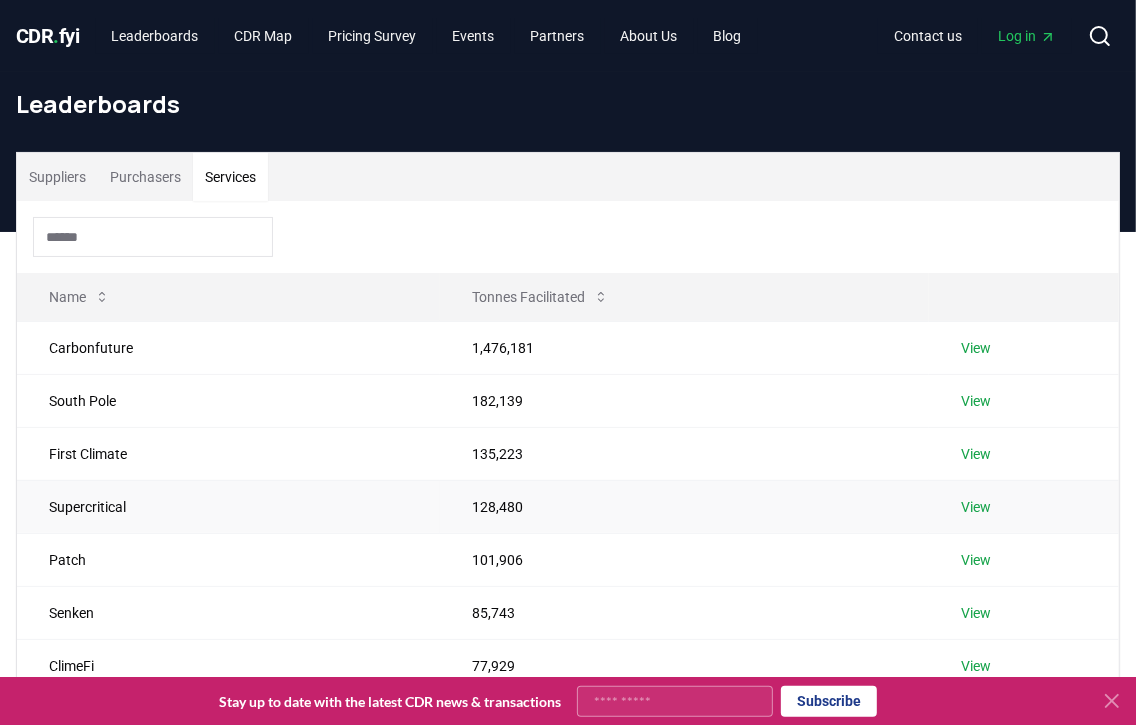 click on "View" at bounding box center [976, 507] 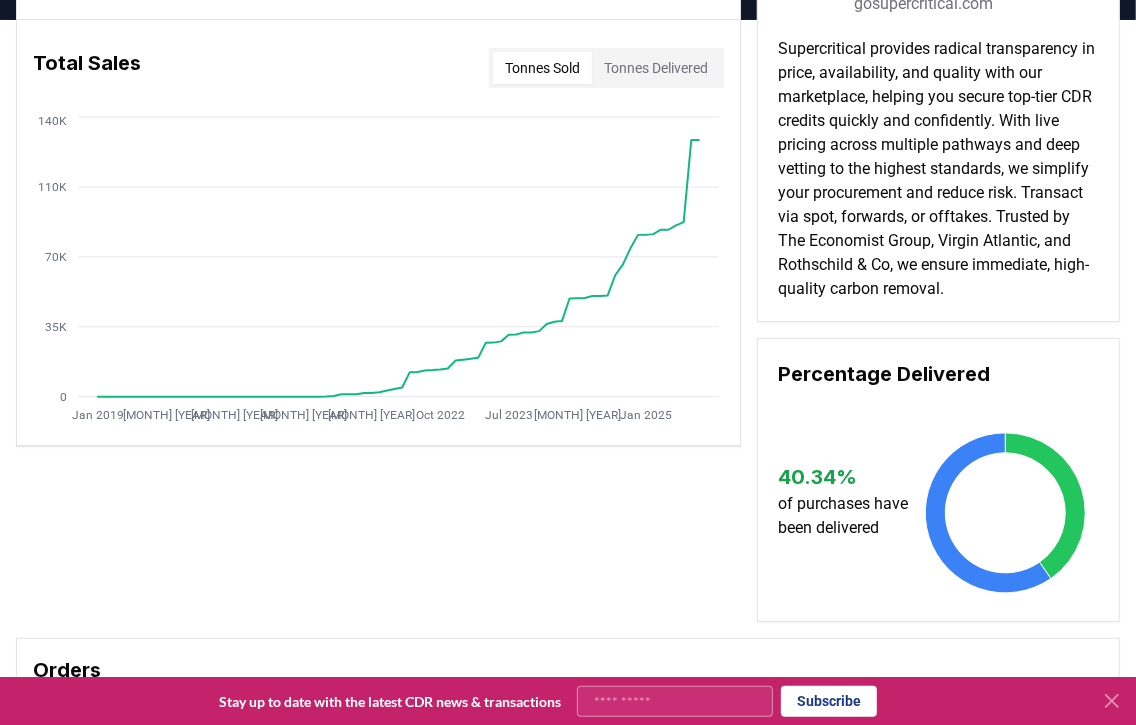 scroll, scrollTop: 131, scrollLeft: 0, axis: vertical 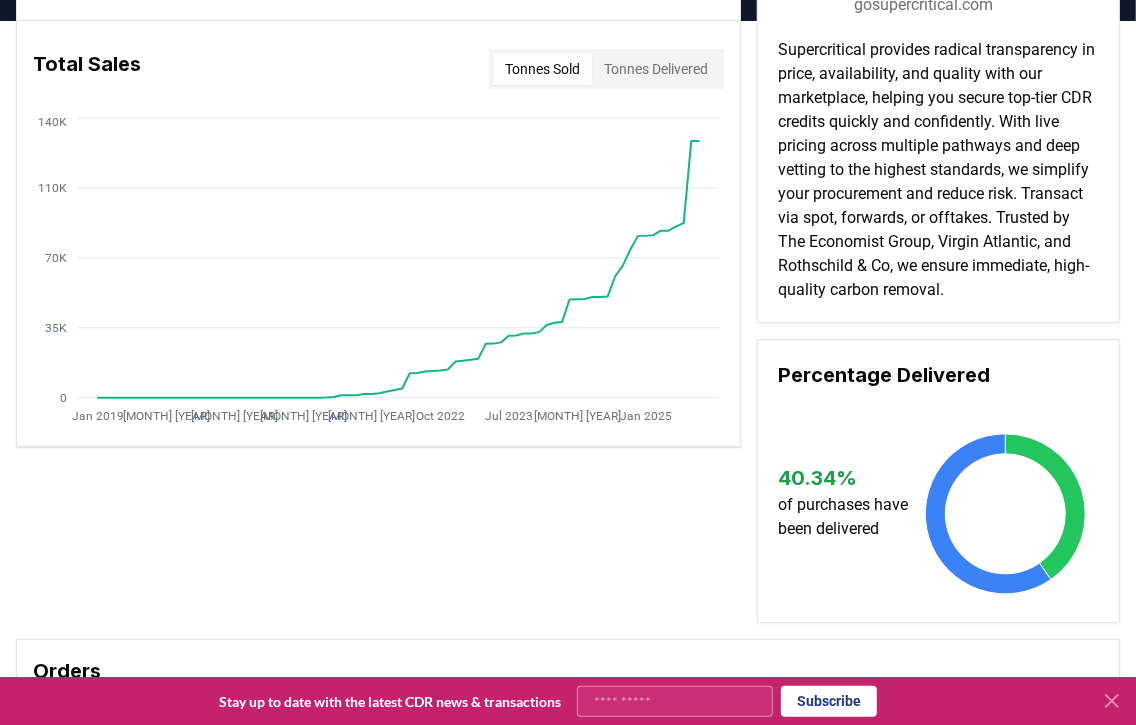 click on "Tonnes Delivered" at bounding box center [656, 69] 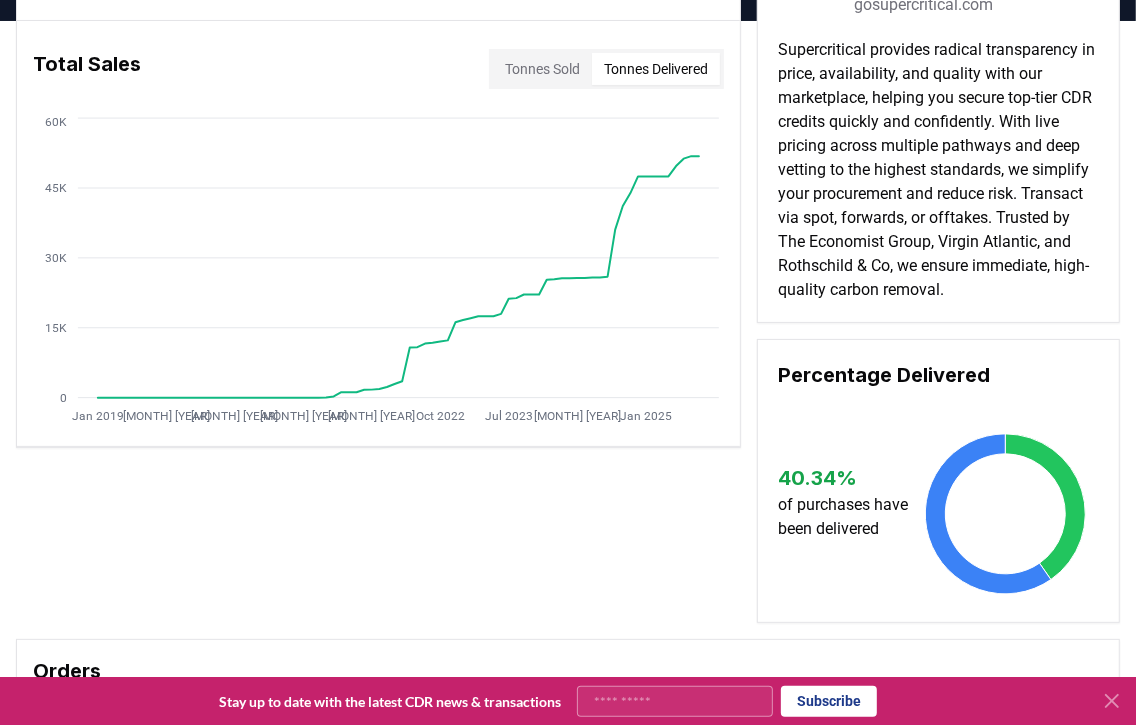 click on "Tonnes Sold" at bounding box center (542, 69) 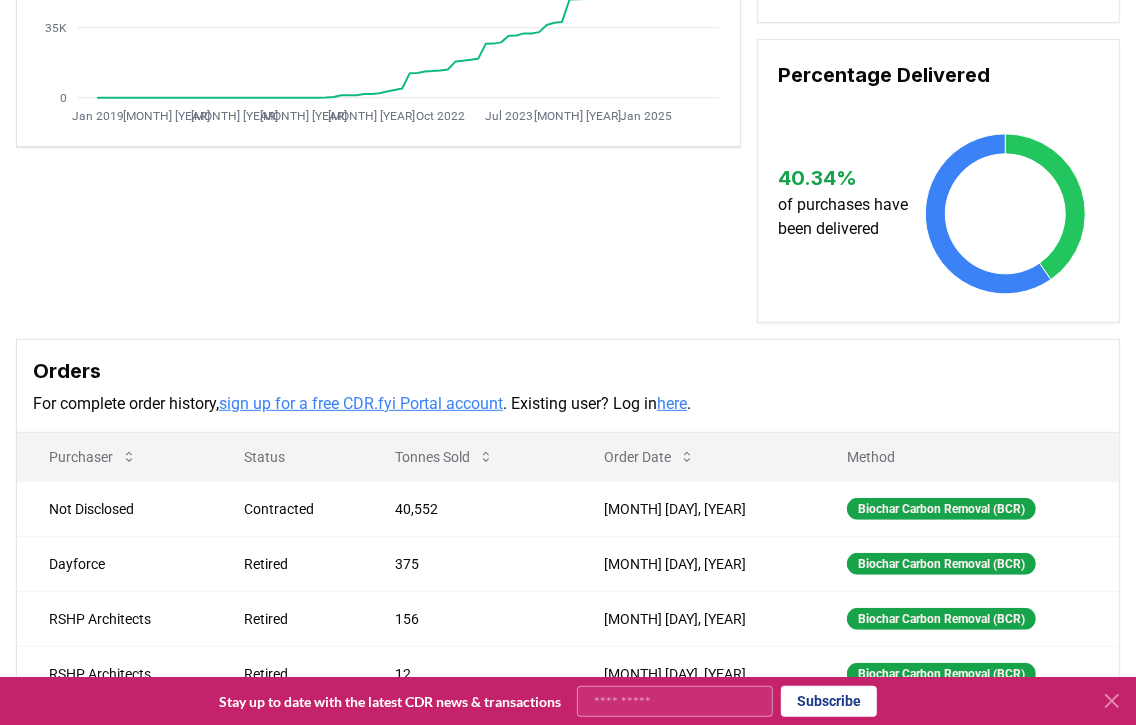 scroll, scrollTop: 131, scrollLeft: 0, axis: vertical 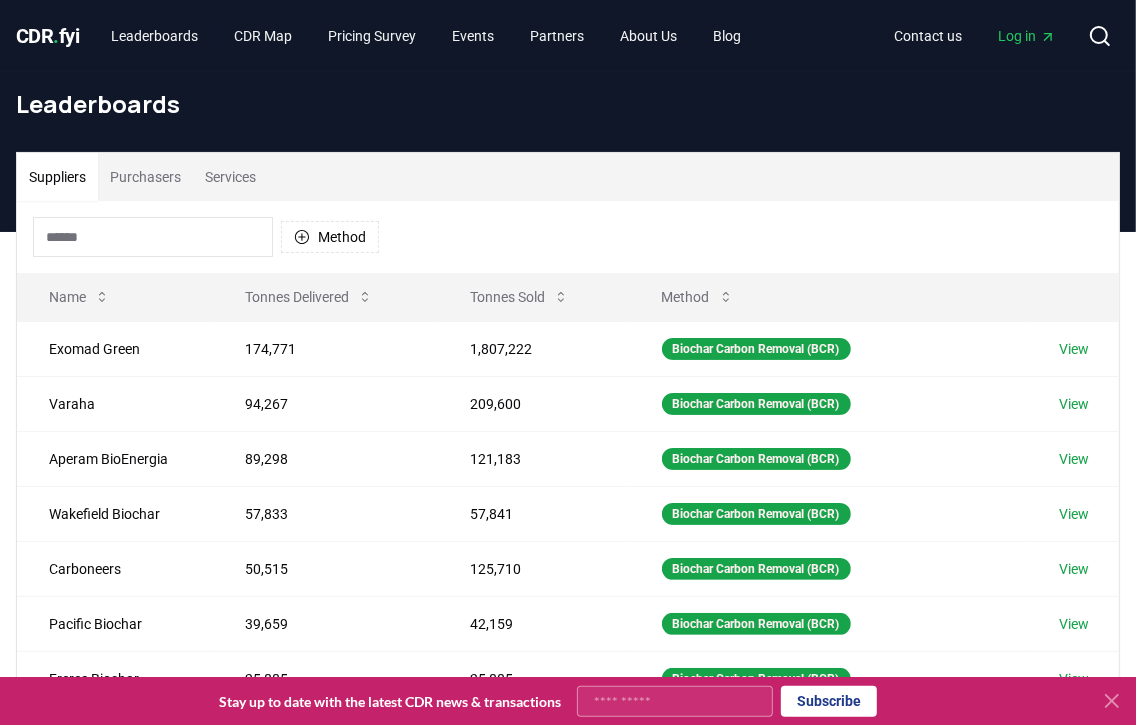 click on "Services" at bounding box center [230, 177] 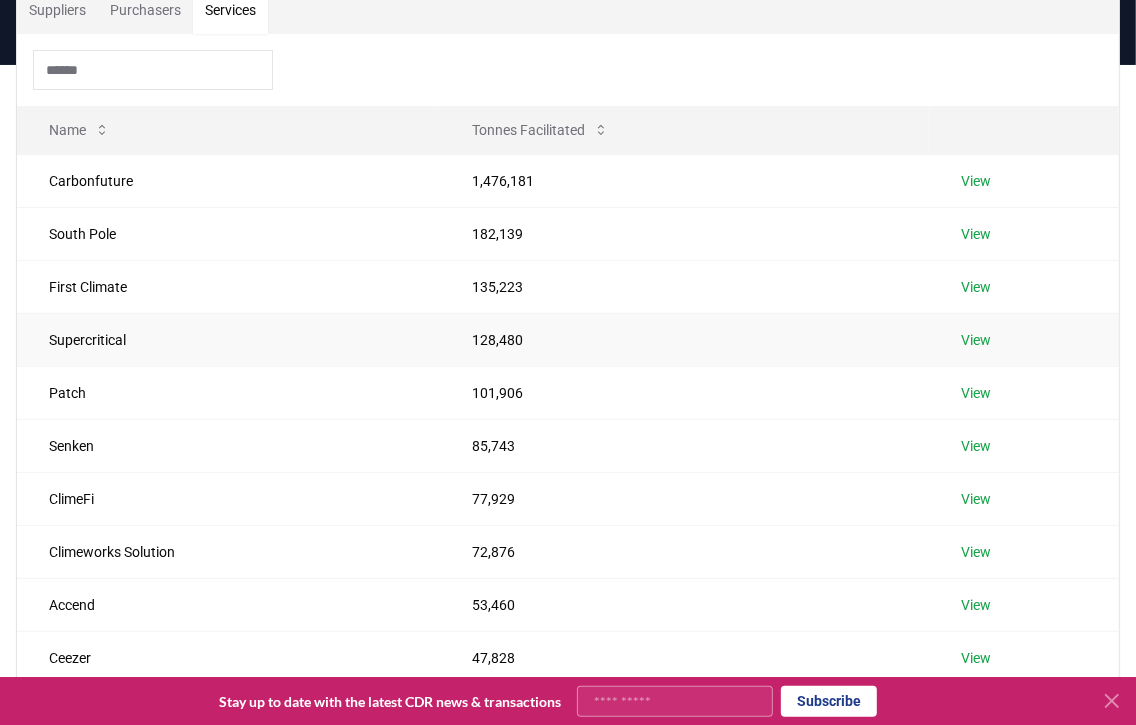 scroll, scrollTop: 199, scrollLeft: 0, axis: vertical 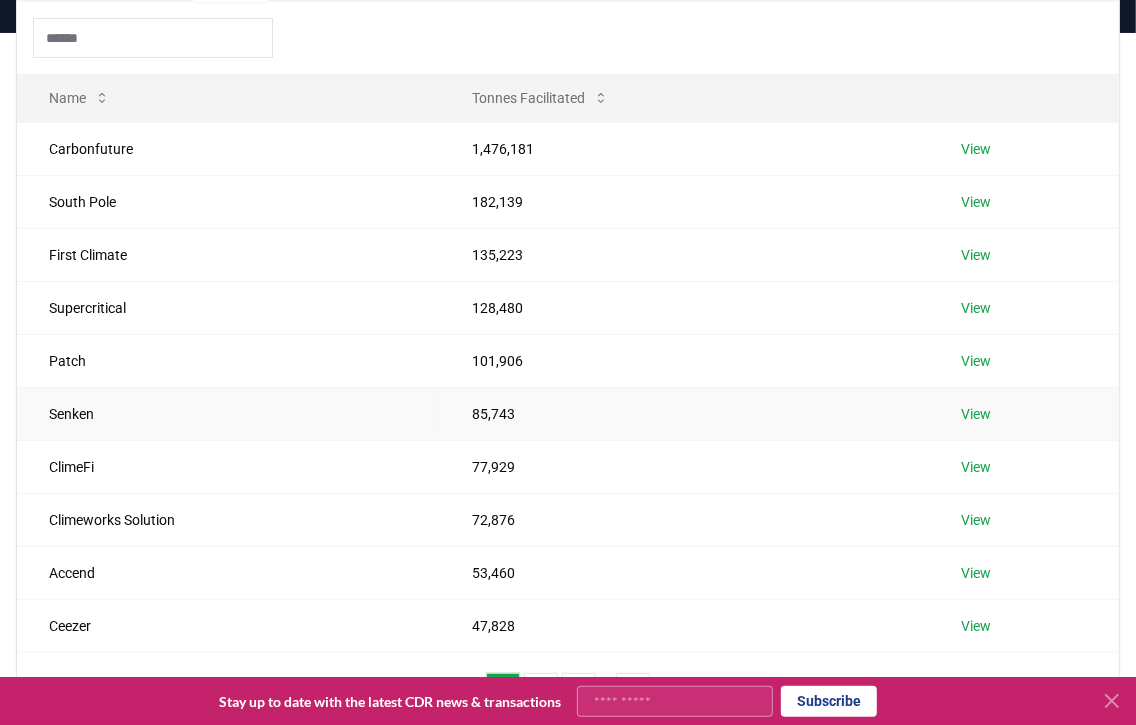 click on "View" at bounding box center (976, 414) 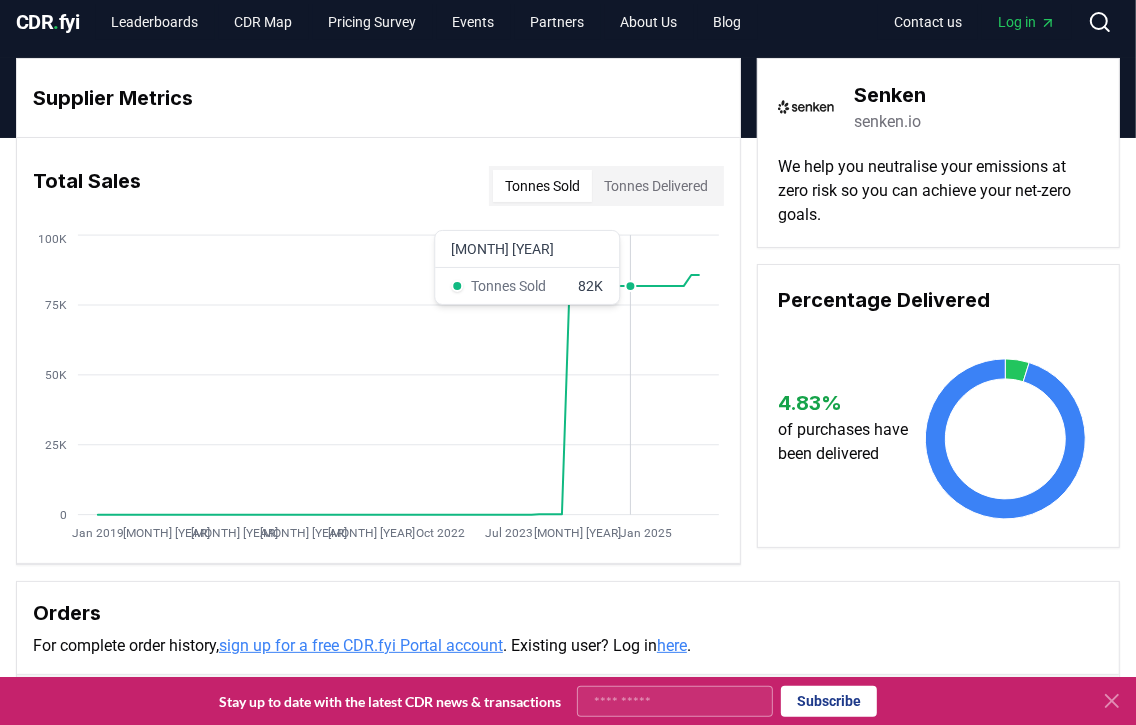 scroll, scrollTop: 0, scrollLeft: 0, axis: both 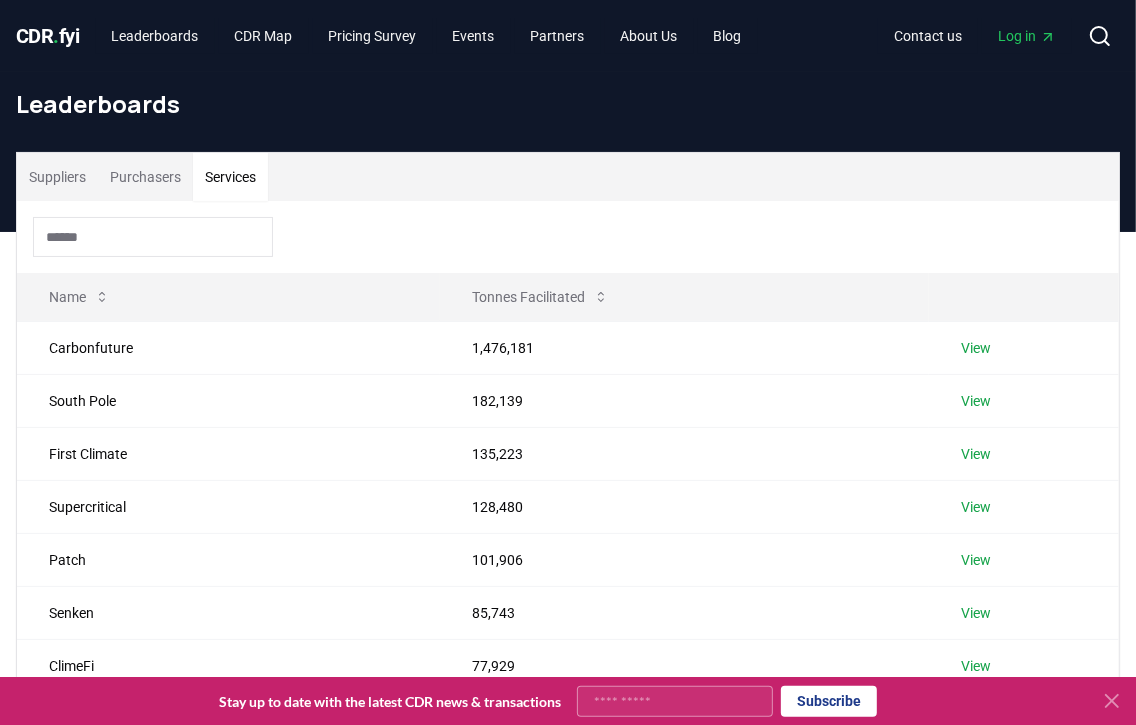 click on "Services" at bounding box center [230, 177] 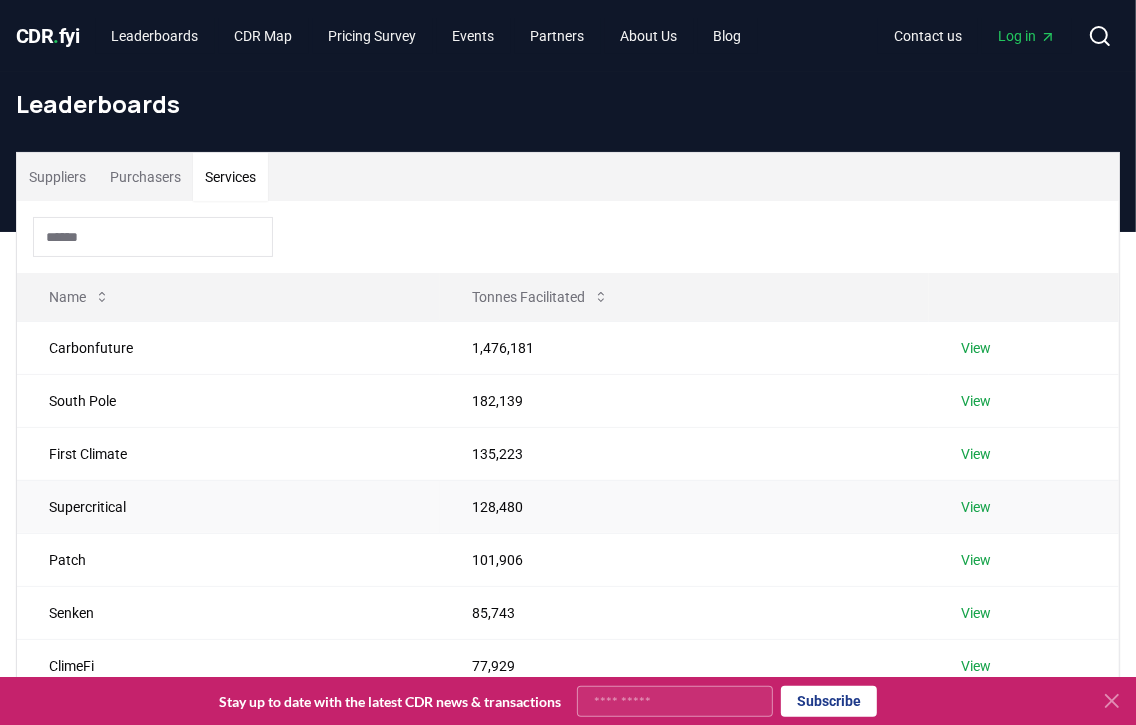 scroll, scrollTop: 199, scrollLeft: 0, axis: vertical 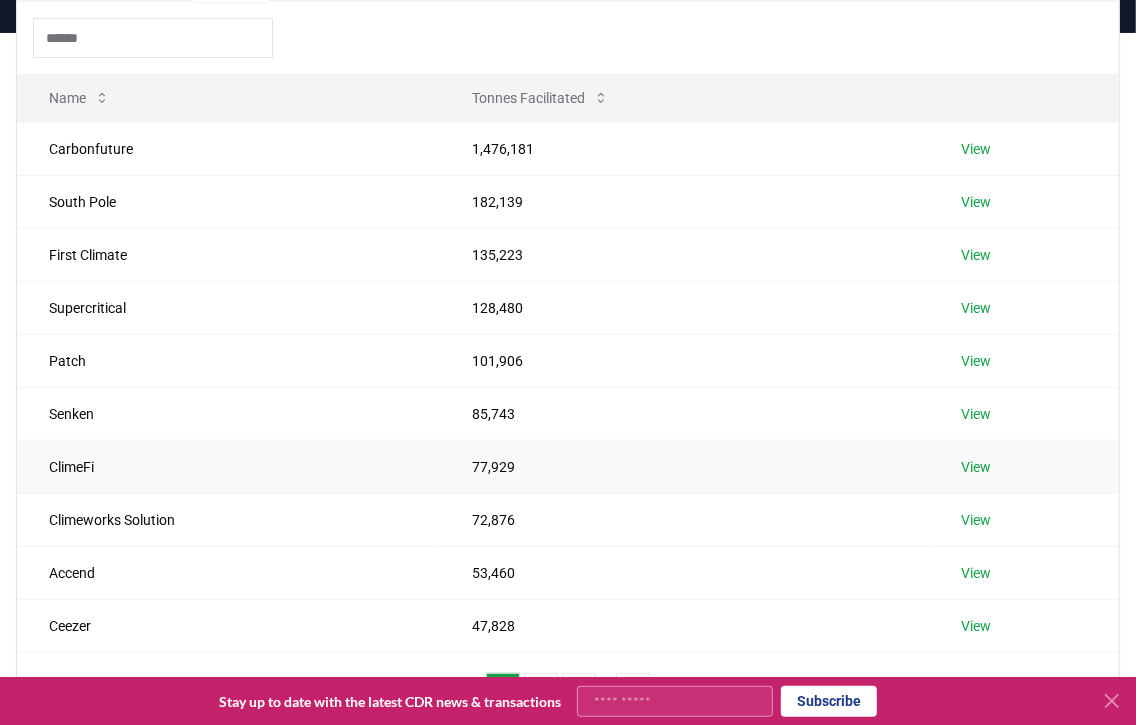 click on "View" at bounding box center (976, 467) 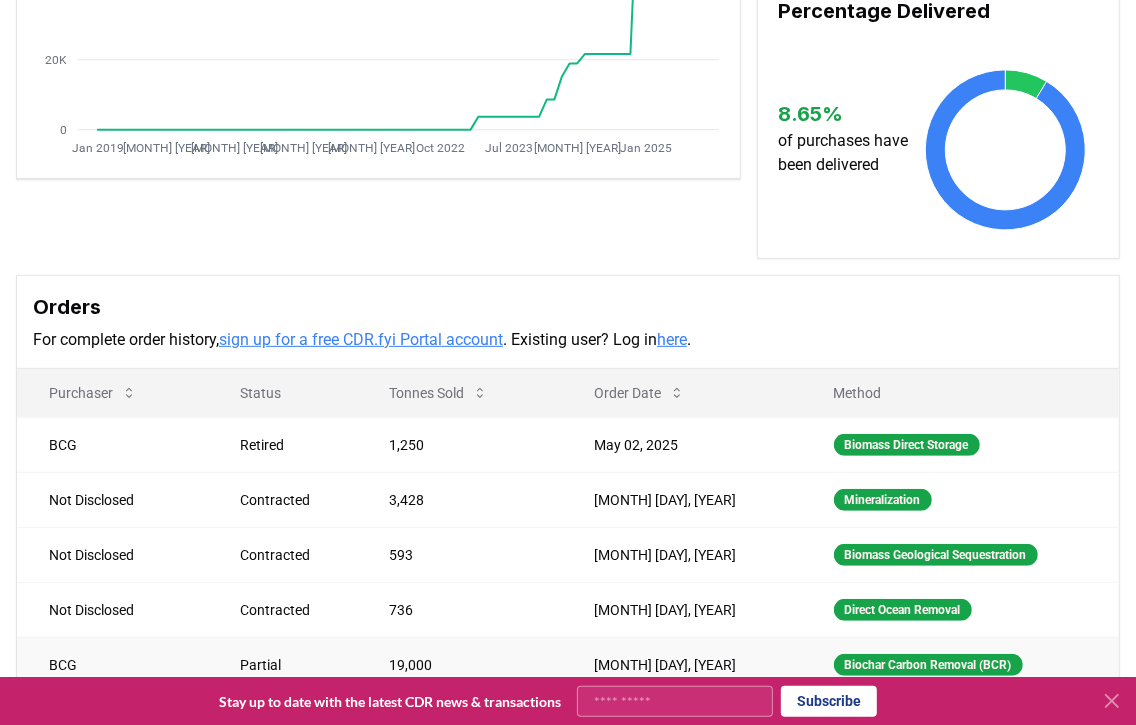 scroll, scrollTop: 0, scrollLeft: 0, axis: both 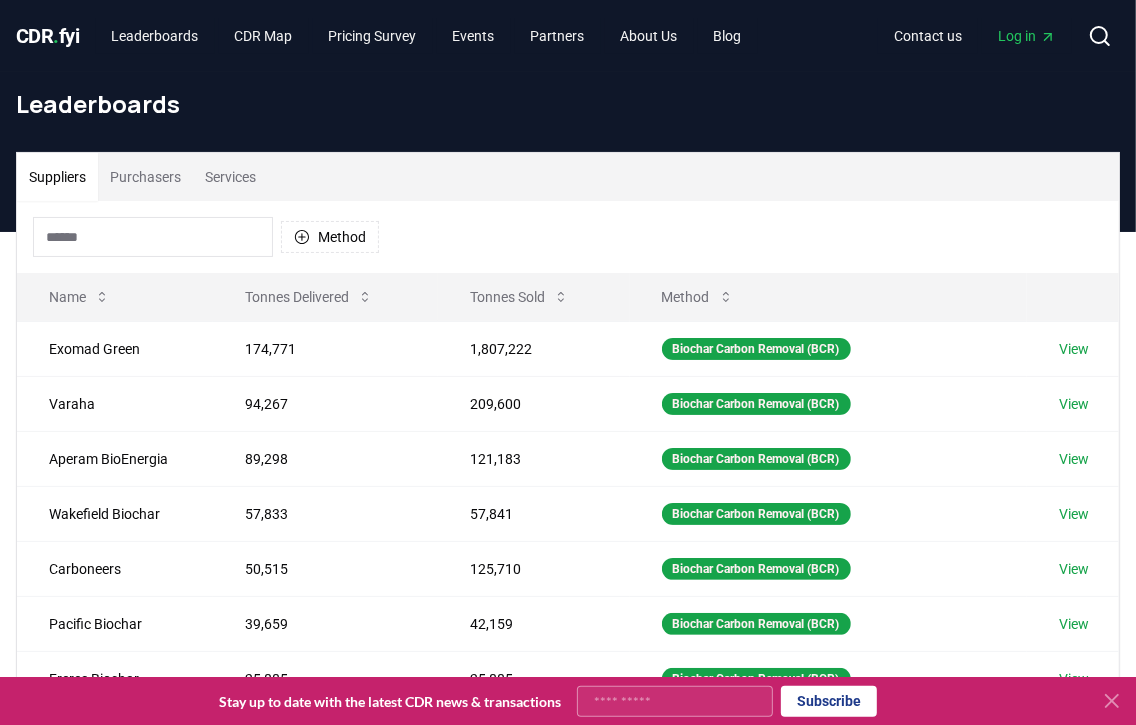 click on "Services" at bounding box center (230, 177) 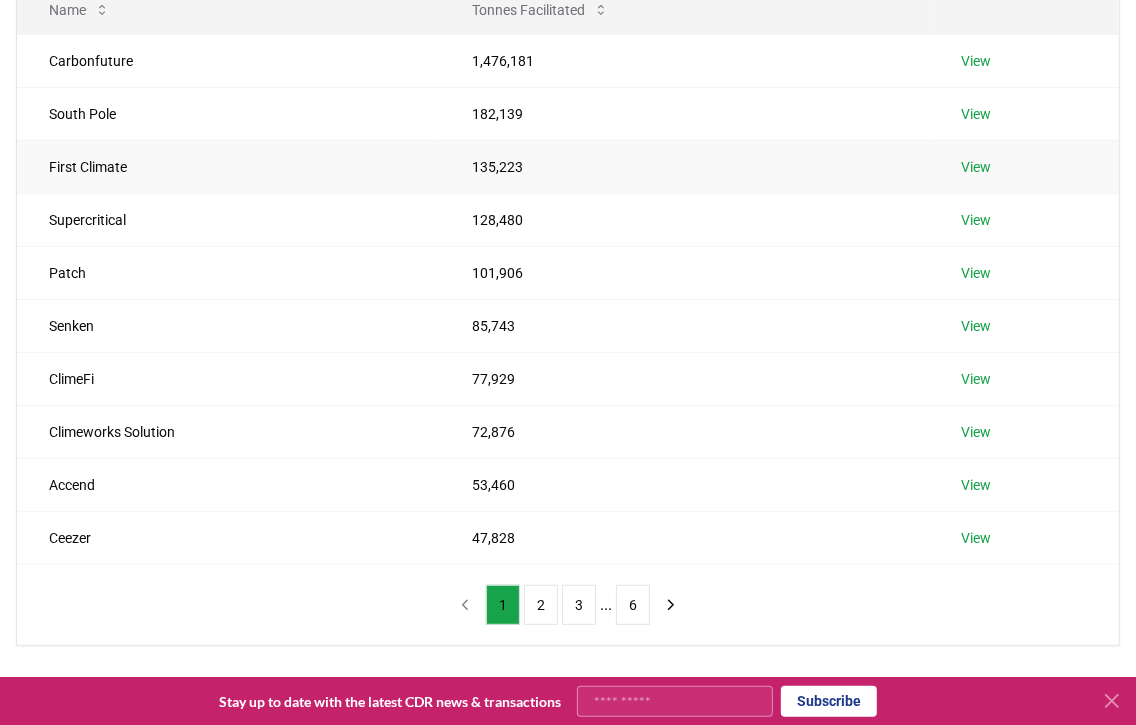 scroll, scrollTop: 300, scrollLeft: 0, axis: vertical 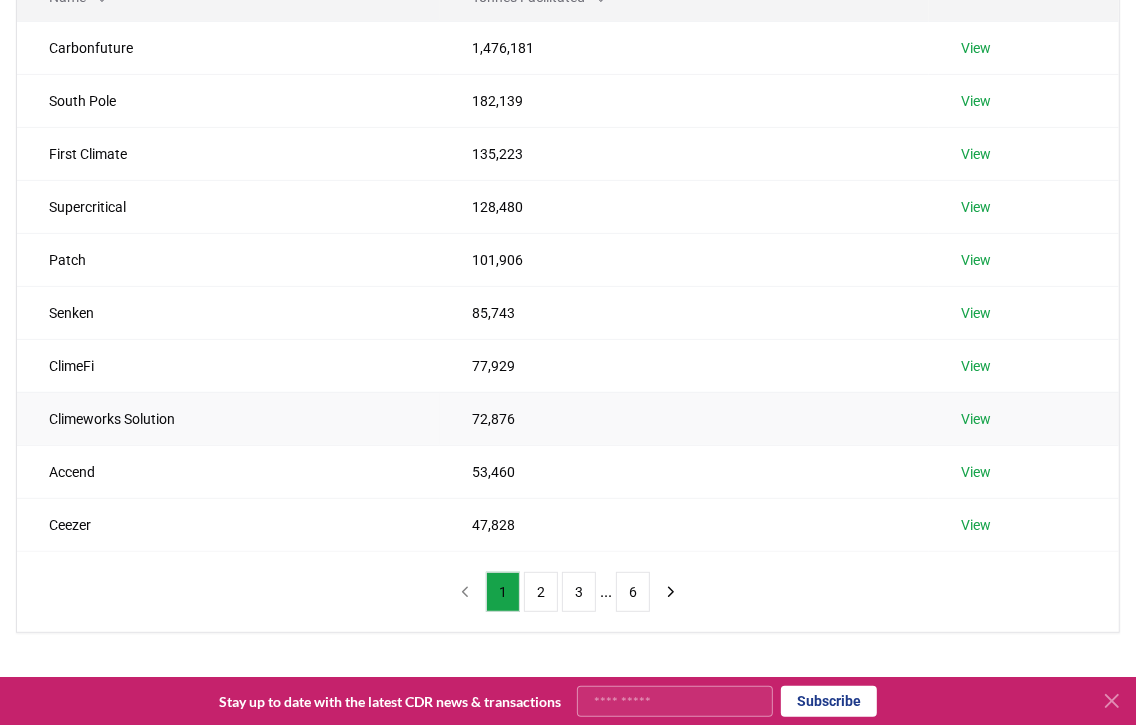 click on "View" at bounding box center (976, 419) 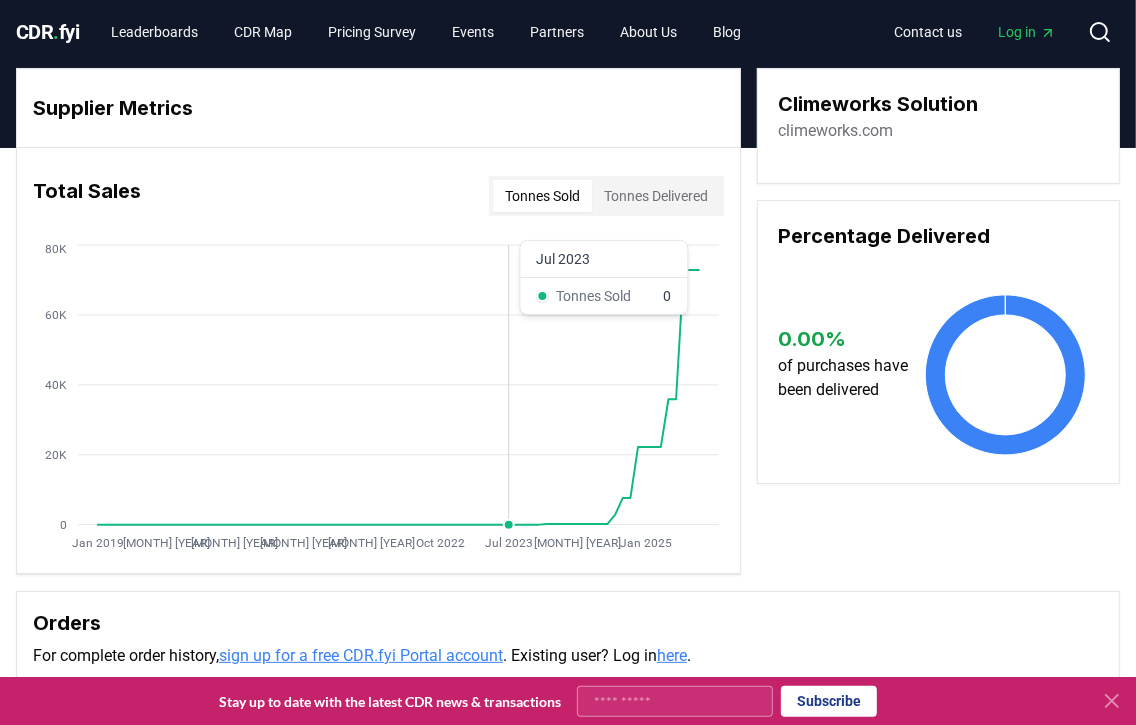 scroll, scrollTop: 0, scrollLeft: 0, axis: both 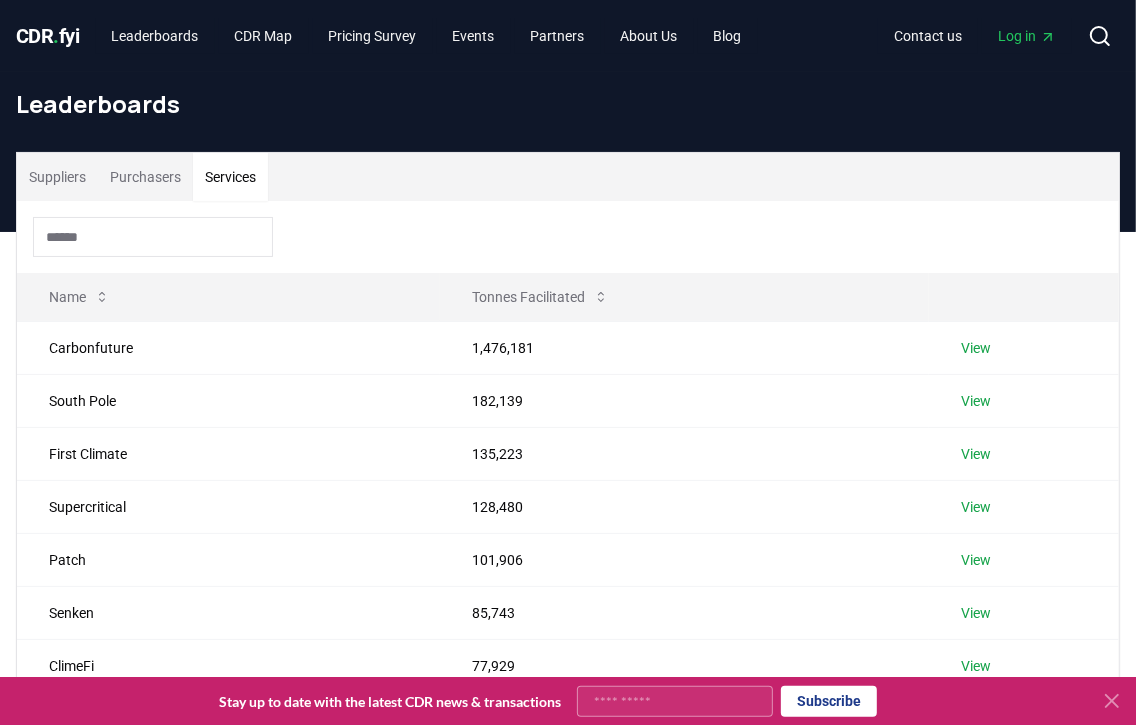 click on "Services" at bounding box center (230, 177) 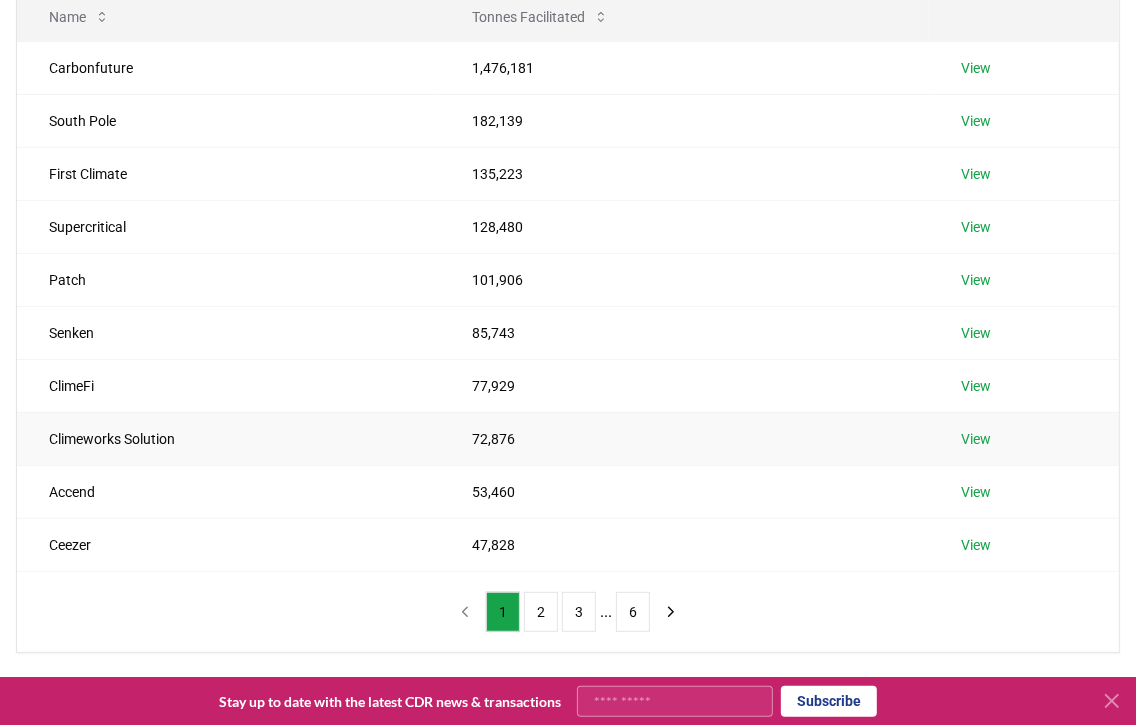 scroll, scrollTop: 300, scrollLeft: 0, axis: vertical 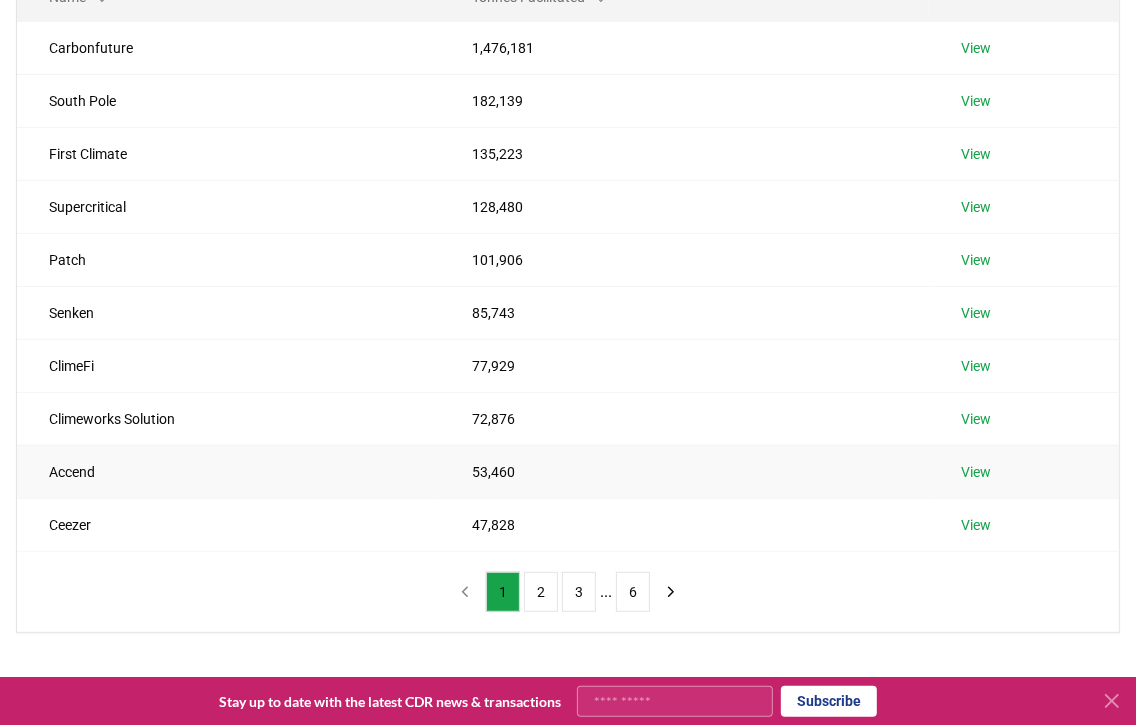 click on "View" at bounding box center (976, 472) 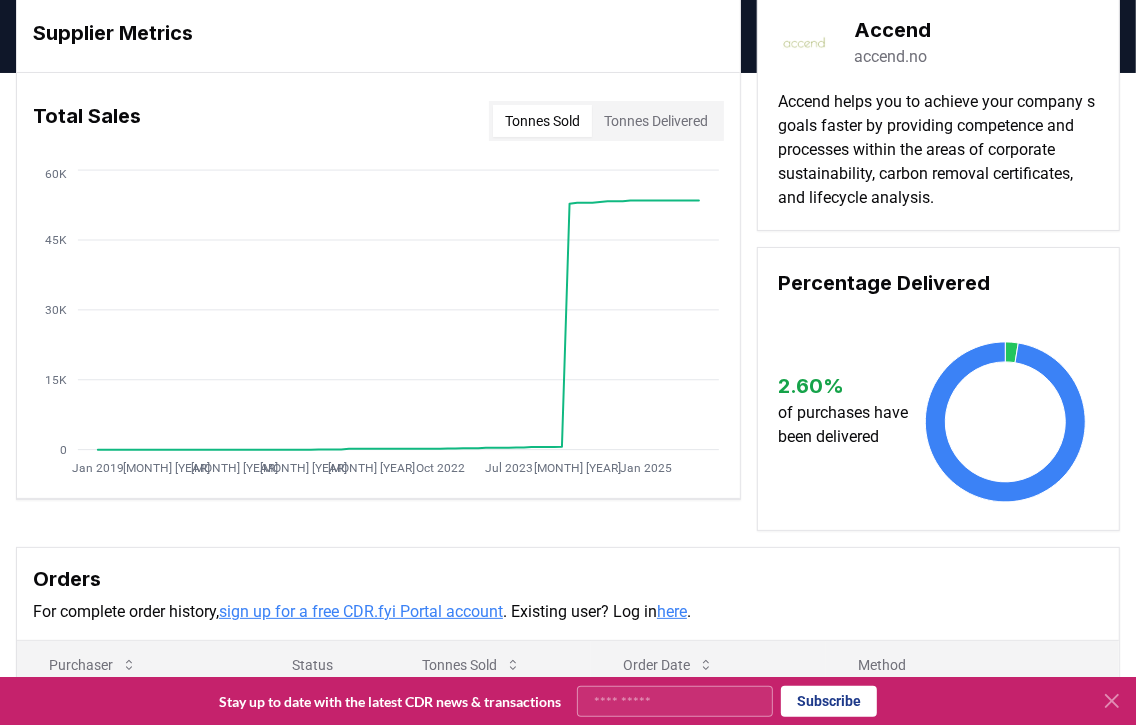 scroll, scrollTop: 0, scrollLeft: 0, axis: both 